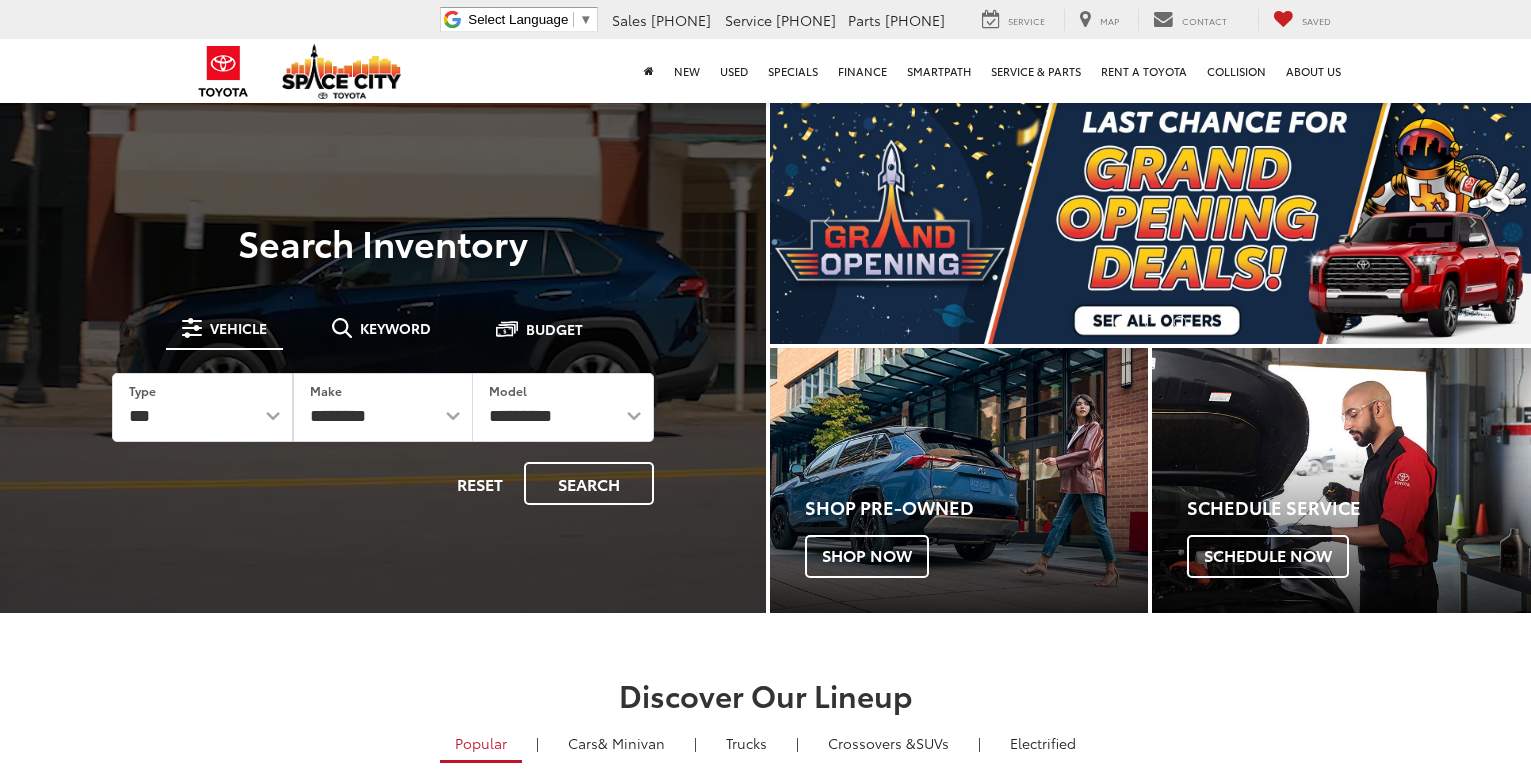 scroll, scrollTop: 0, scrollLeft: 0, axis: both 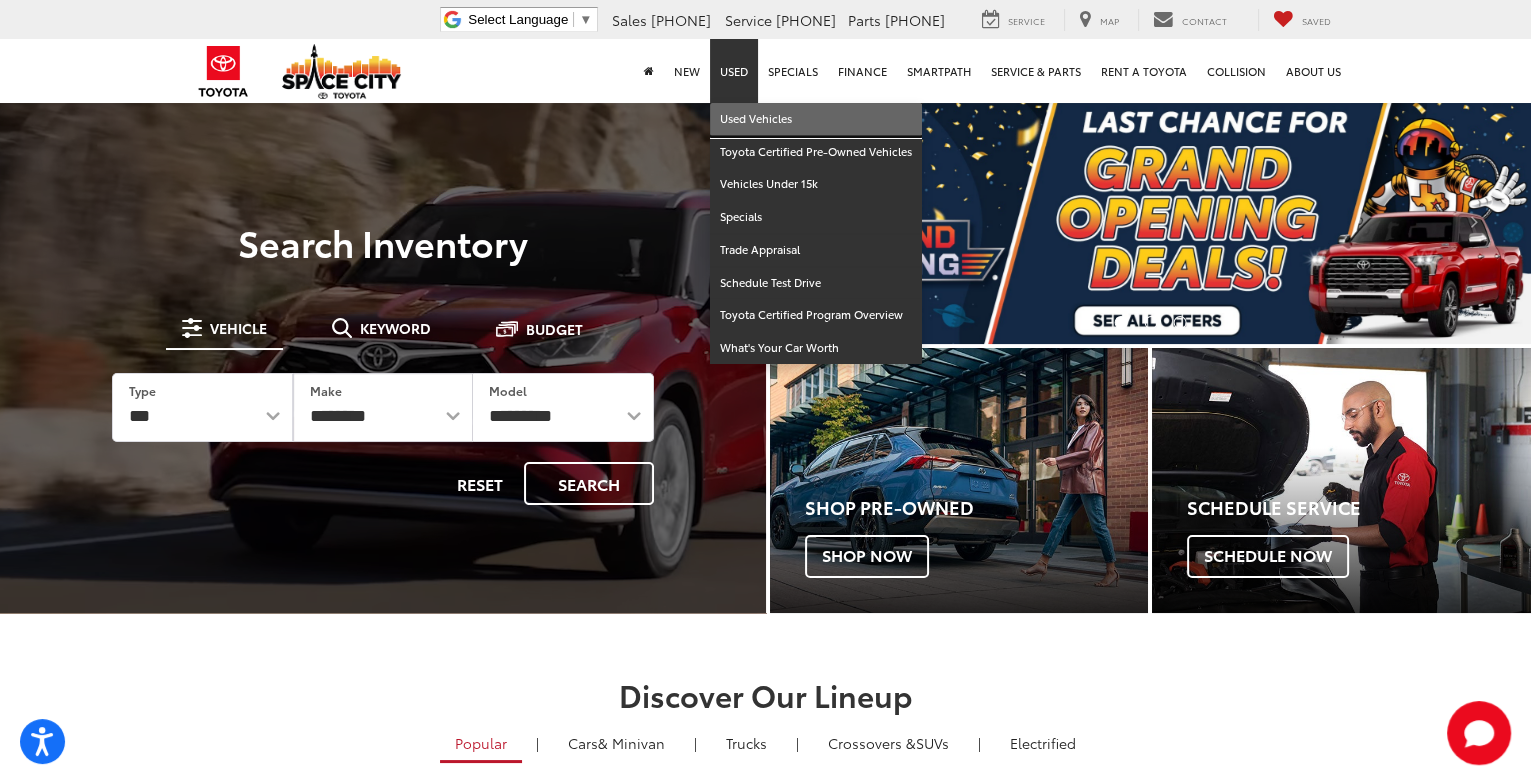 click on "Used Vehicles" at bounding box center (816, 119) 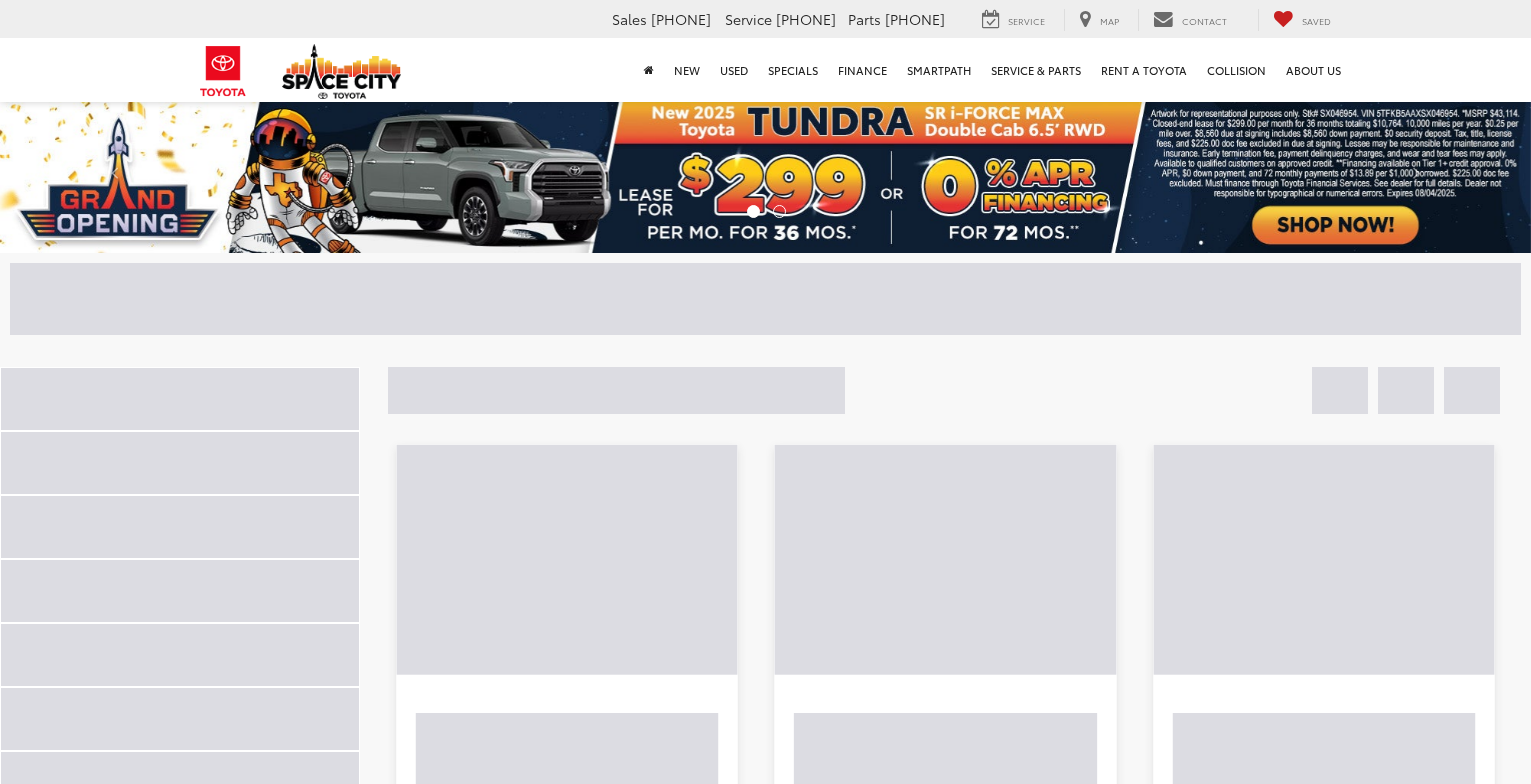 scroll, scrollTop: 0, scrollLeft: 0, axis: both 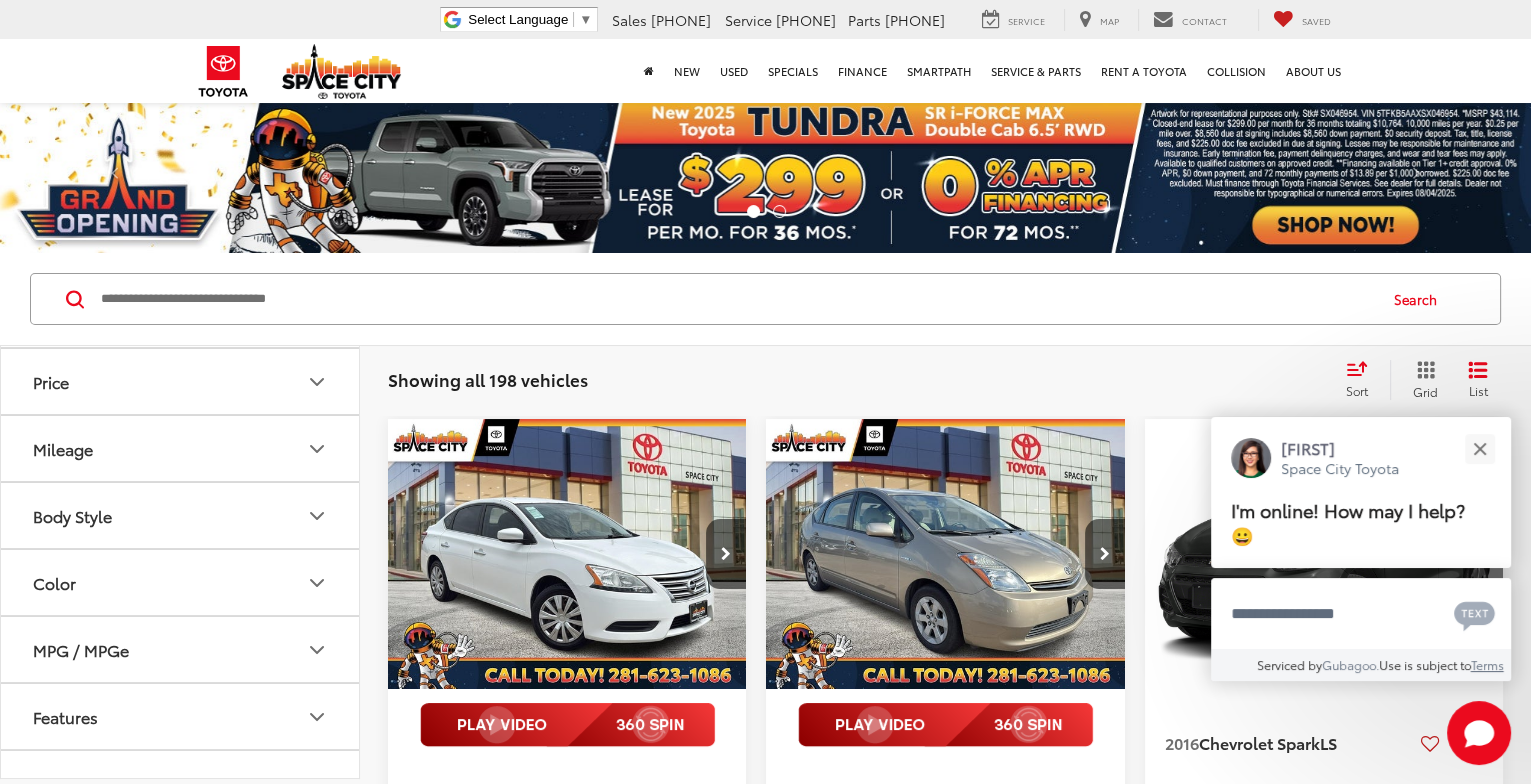 click 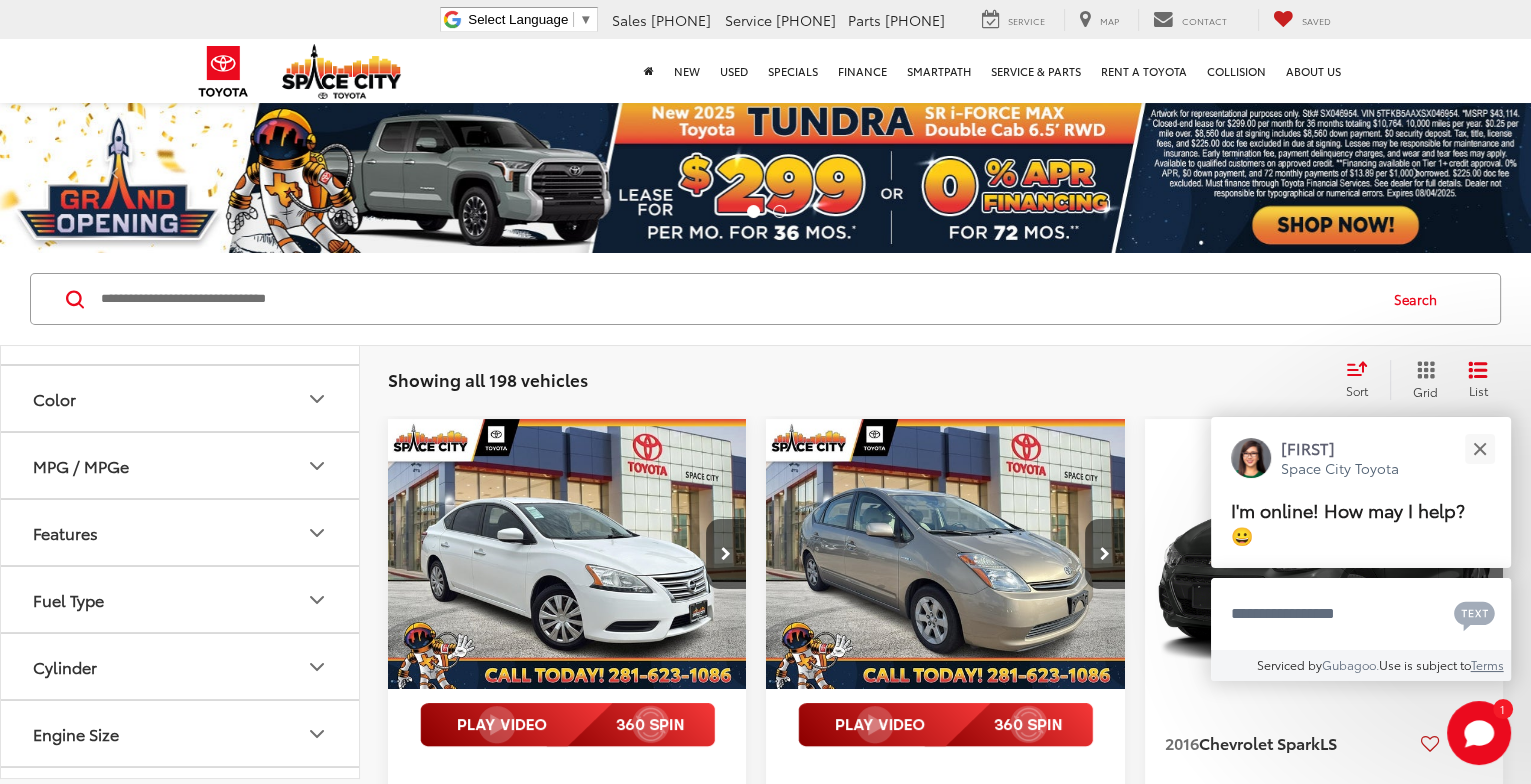 scroll, scrollTop: 899, scrollLeft: 0, axis: vertical 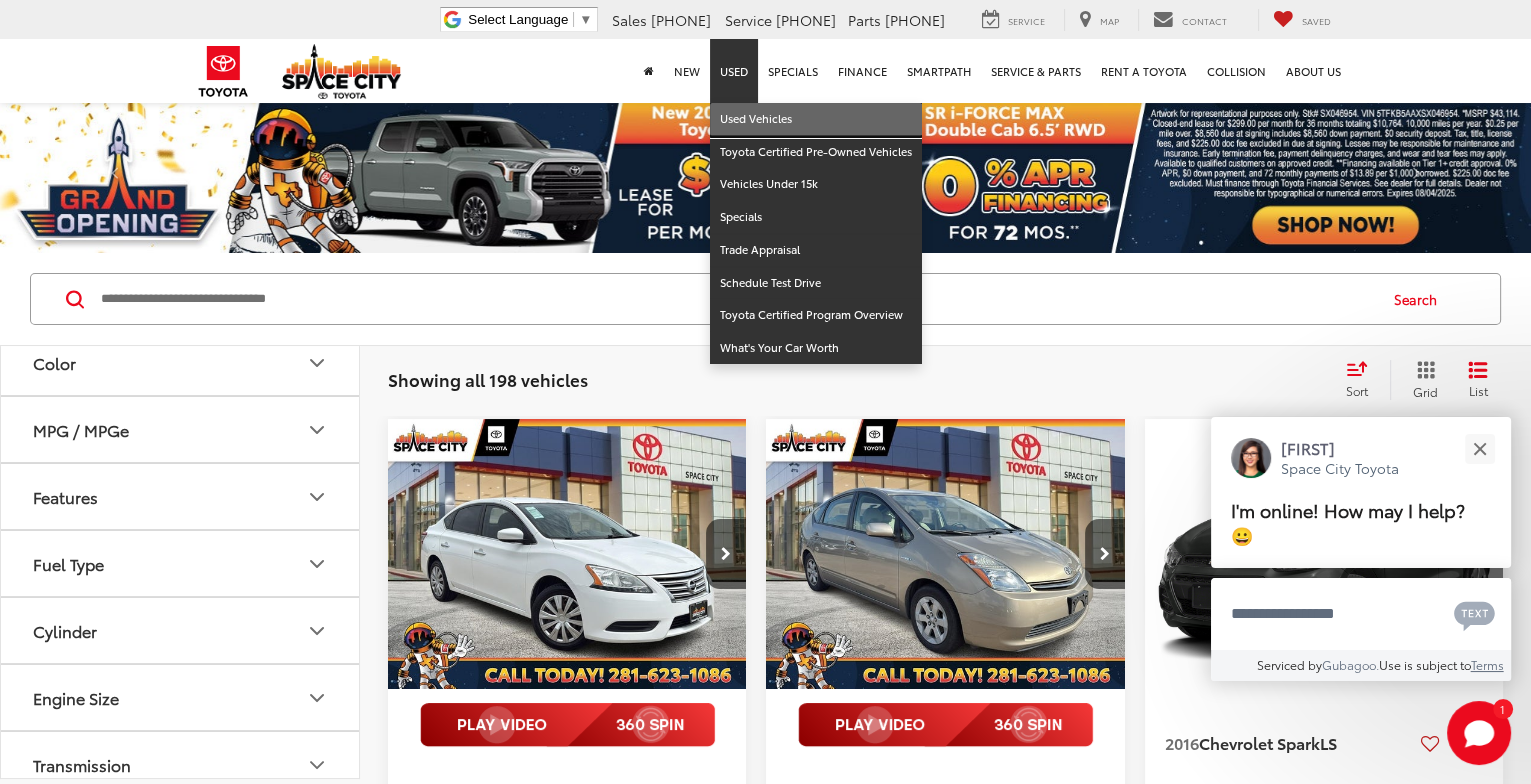 click on "Used Vehicles" at bounding box center (816, 119) 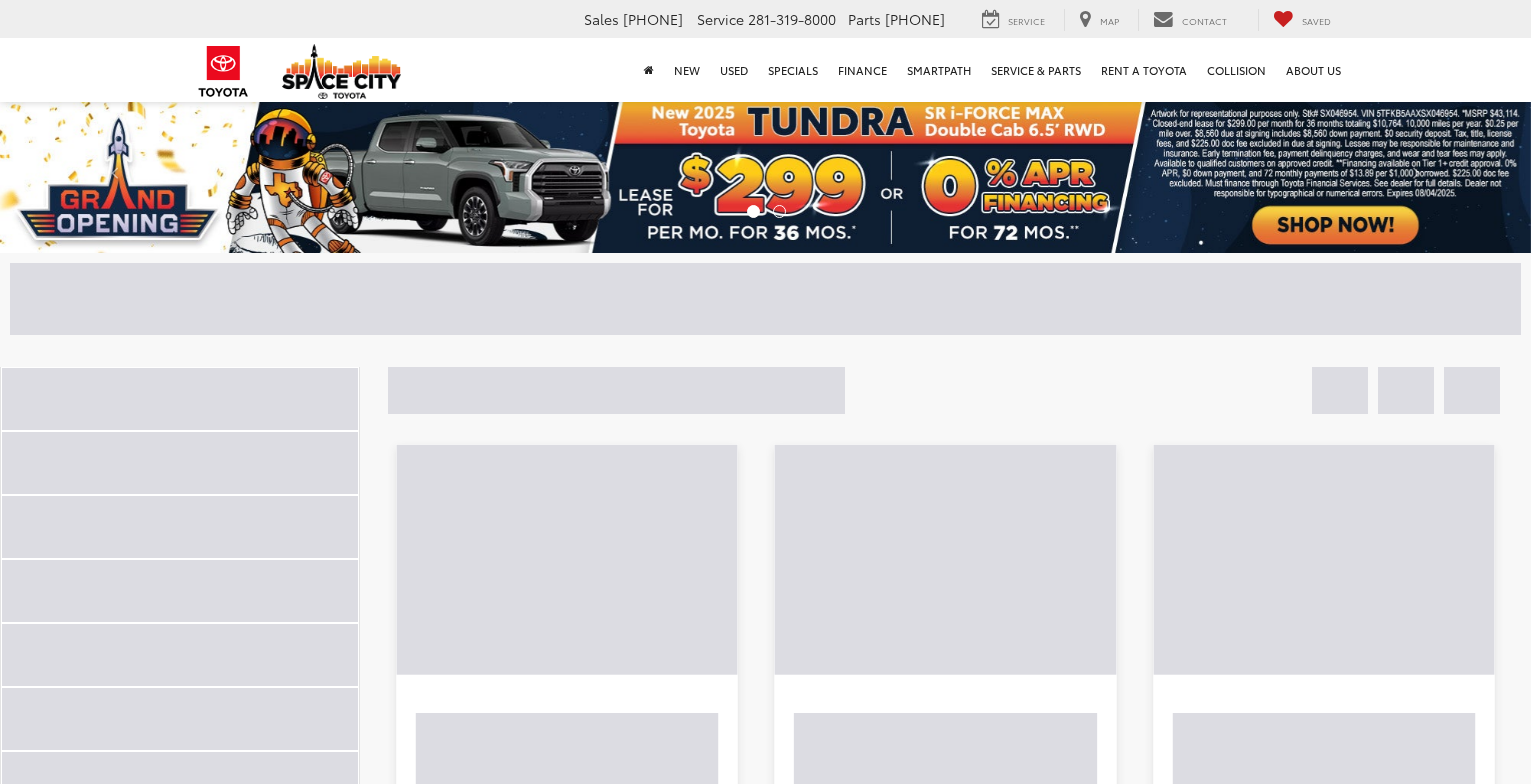 scroll, scrollTop: 0, scrollLeft: 0, axis: both 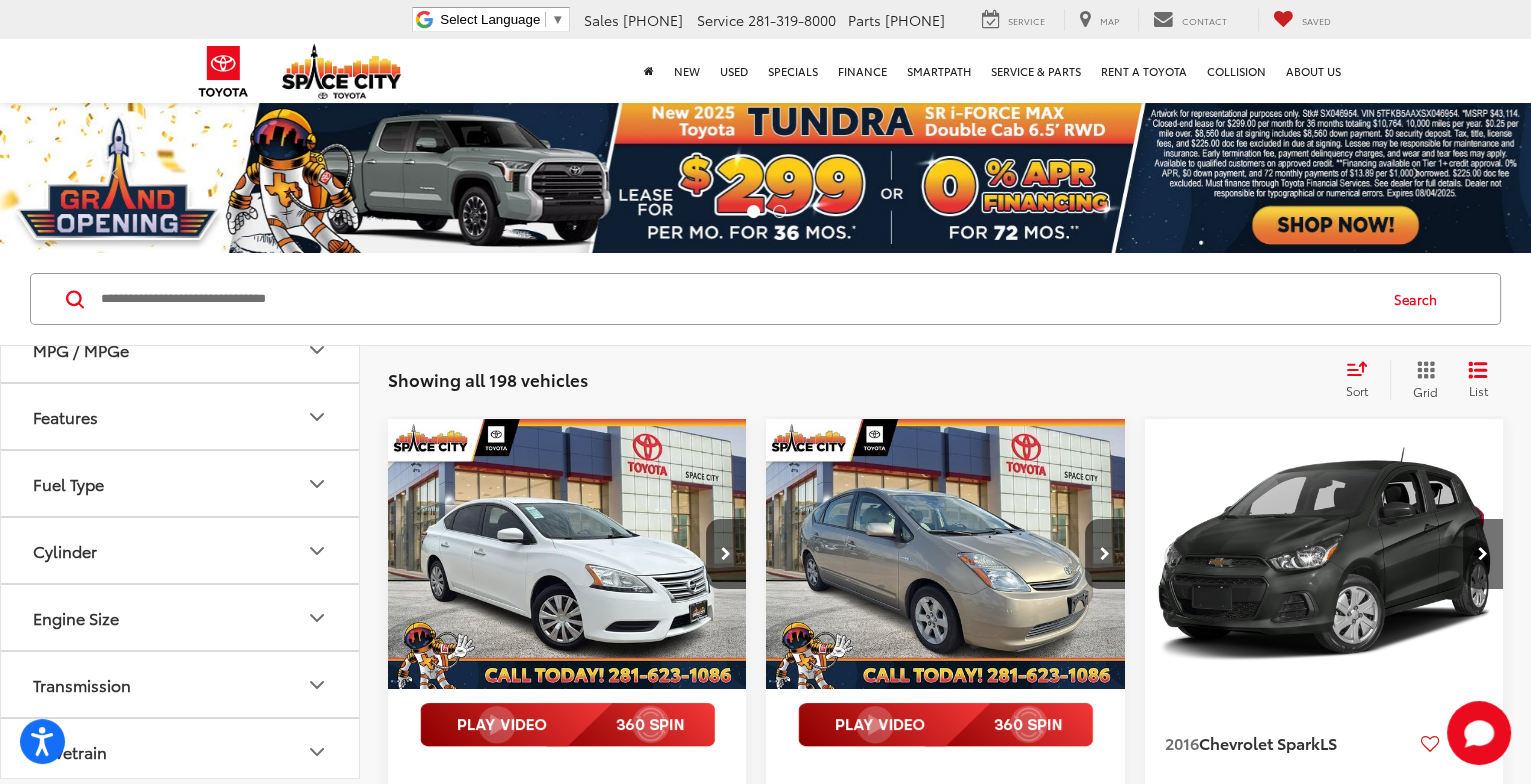 click 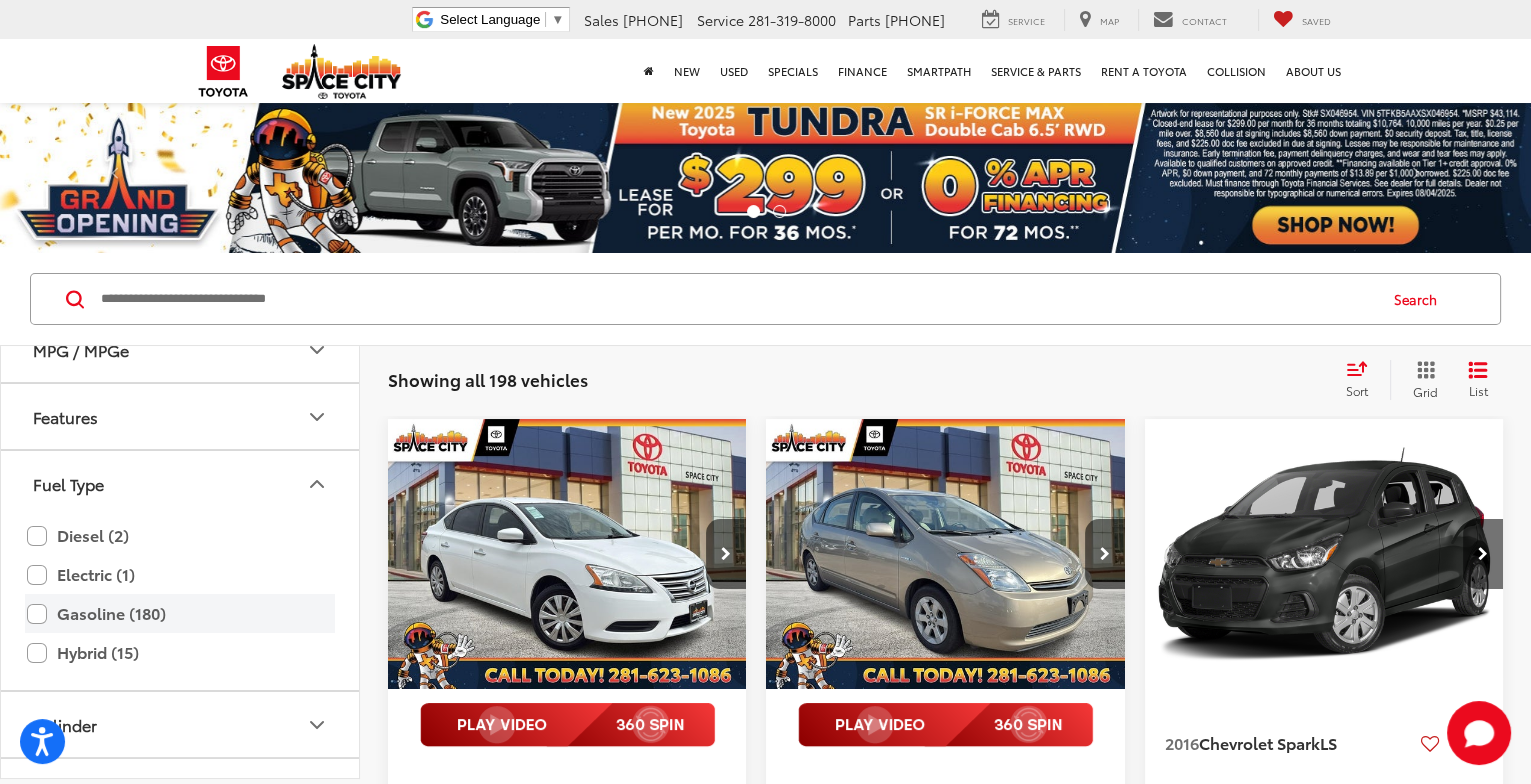 click on "Gasoline (180)" at bounding box center (180, 613) 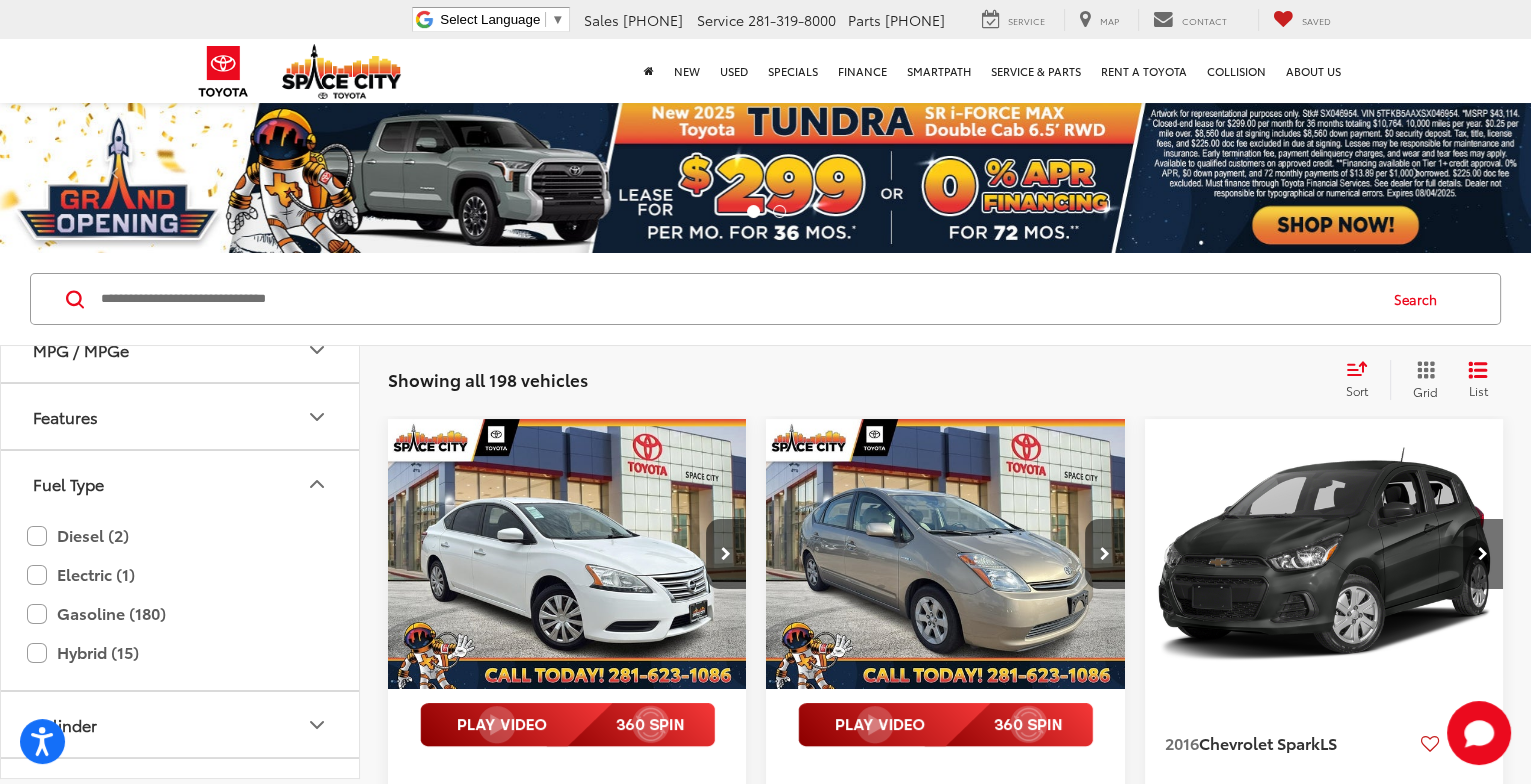 click 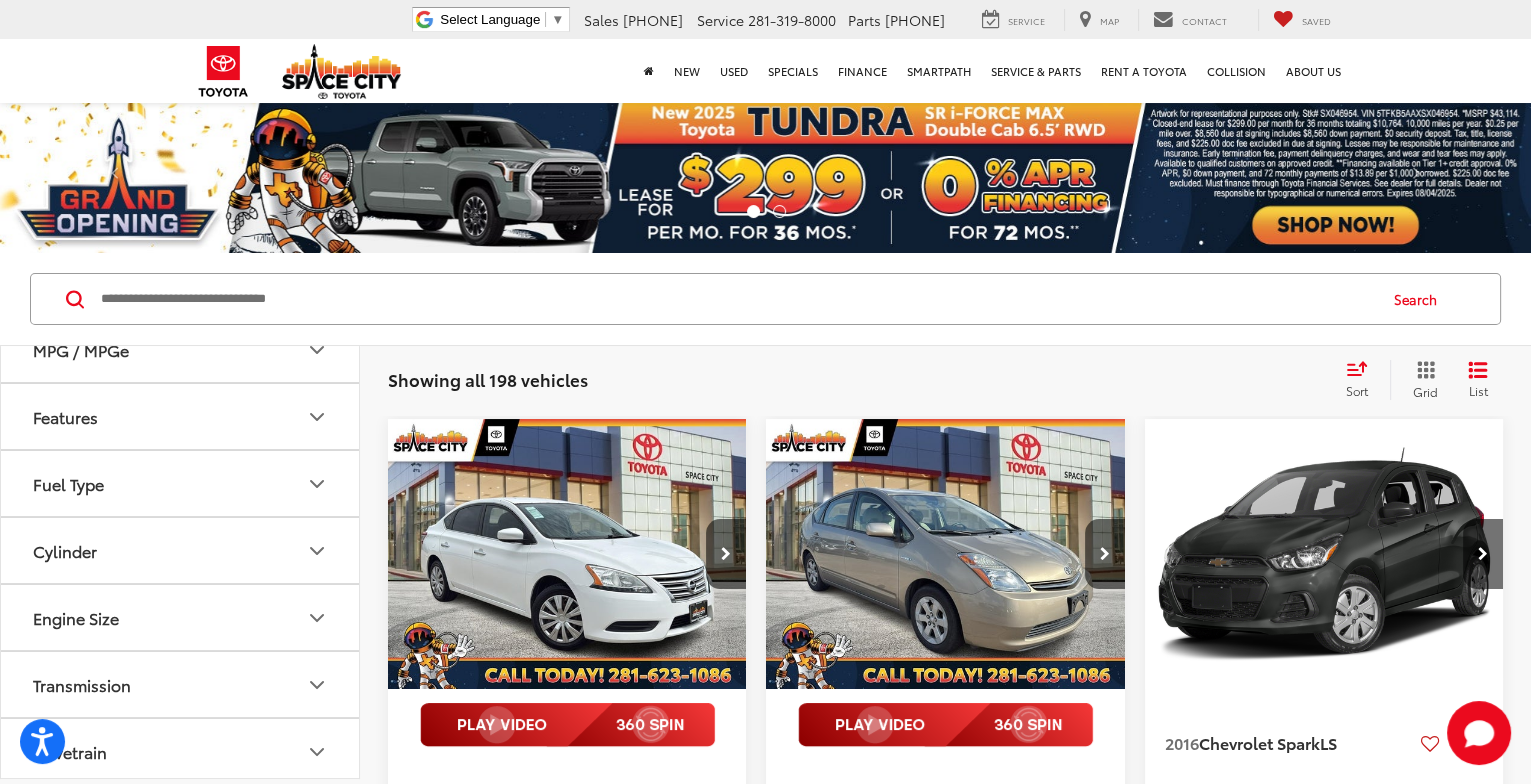 click 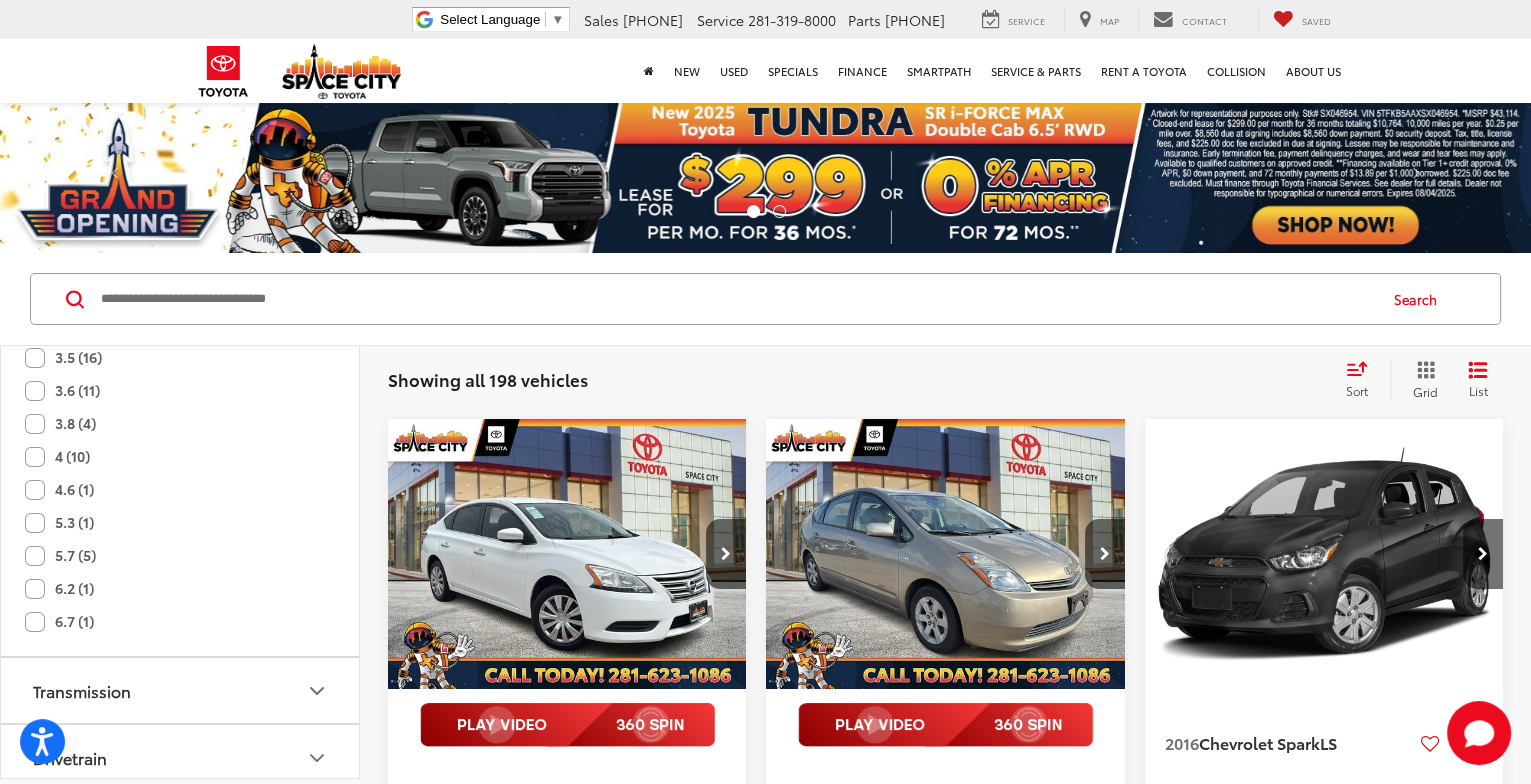 scroll, scrollTop: 1300, scrollLeft: 0, axis: vertical 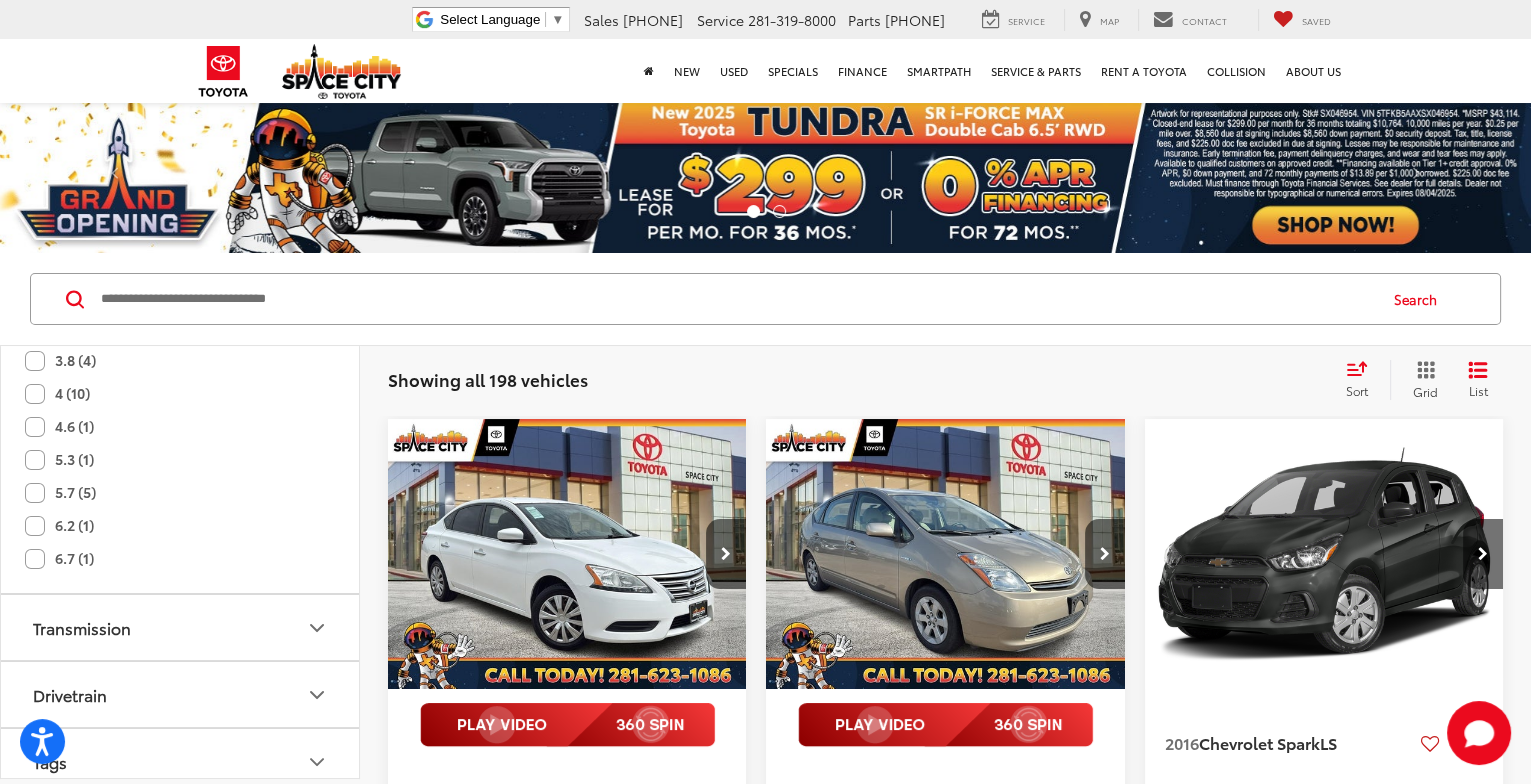 click 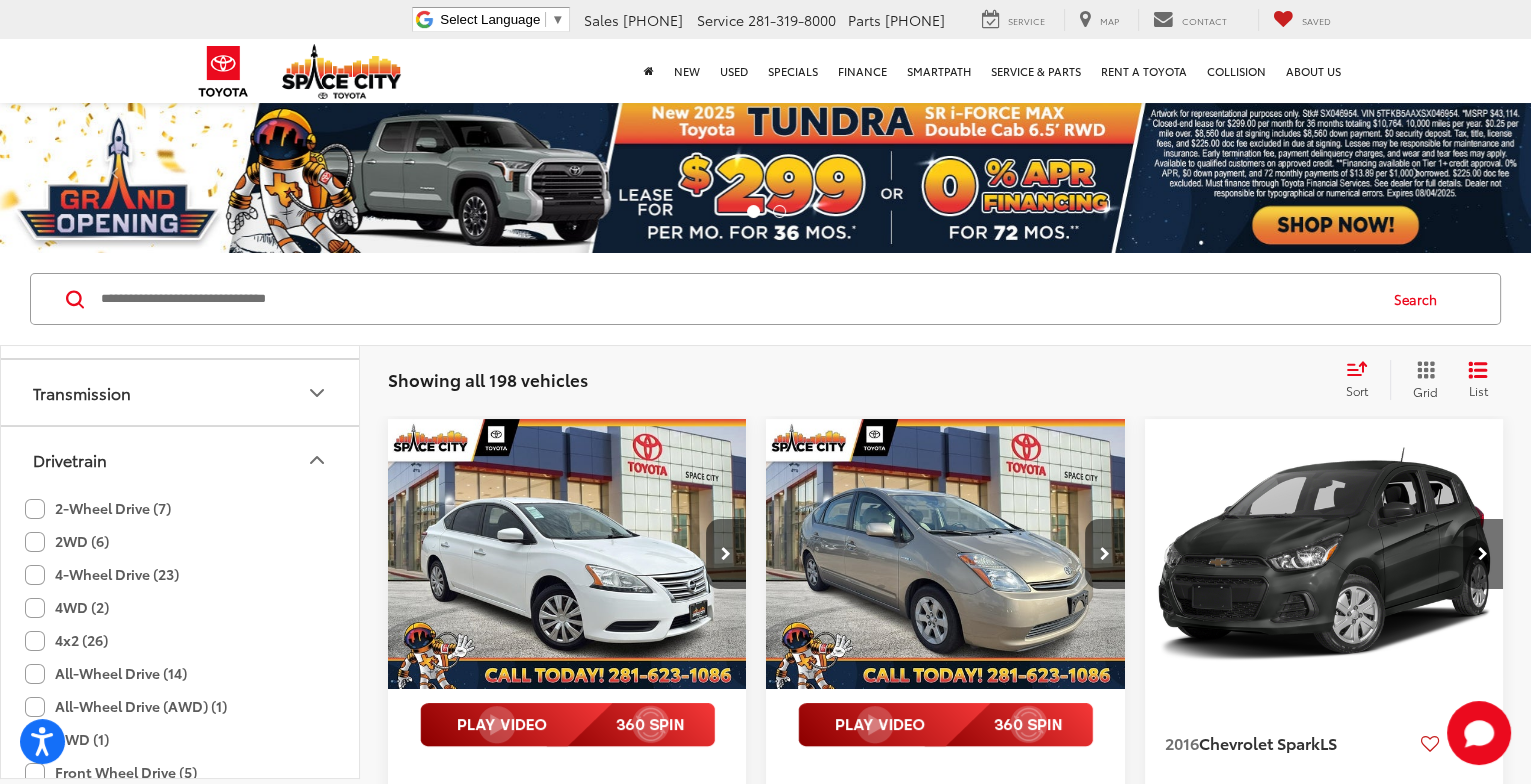 scroll, scrollTop: 1599, scrollLeft: 0, axis: vertical 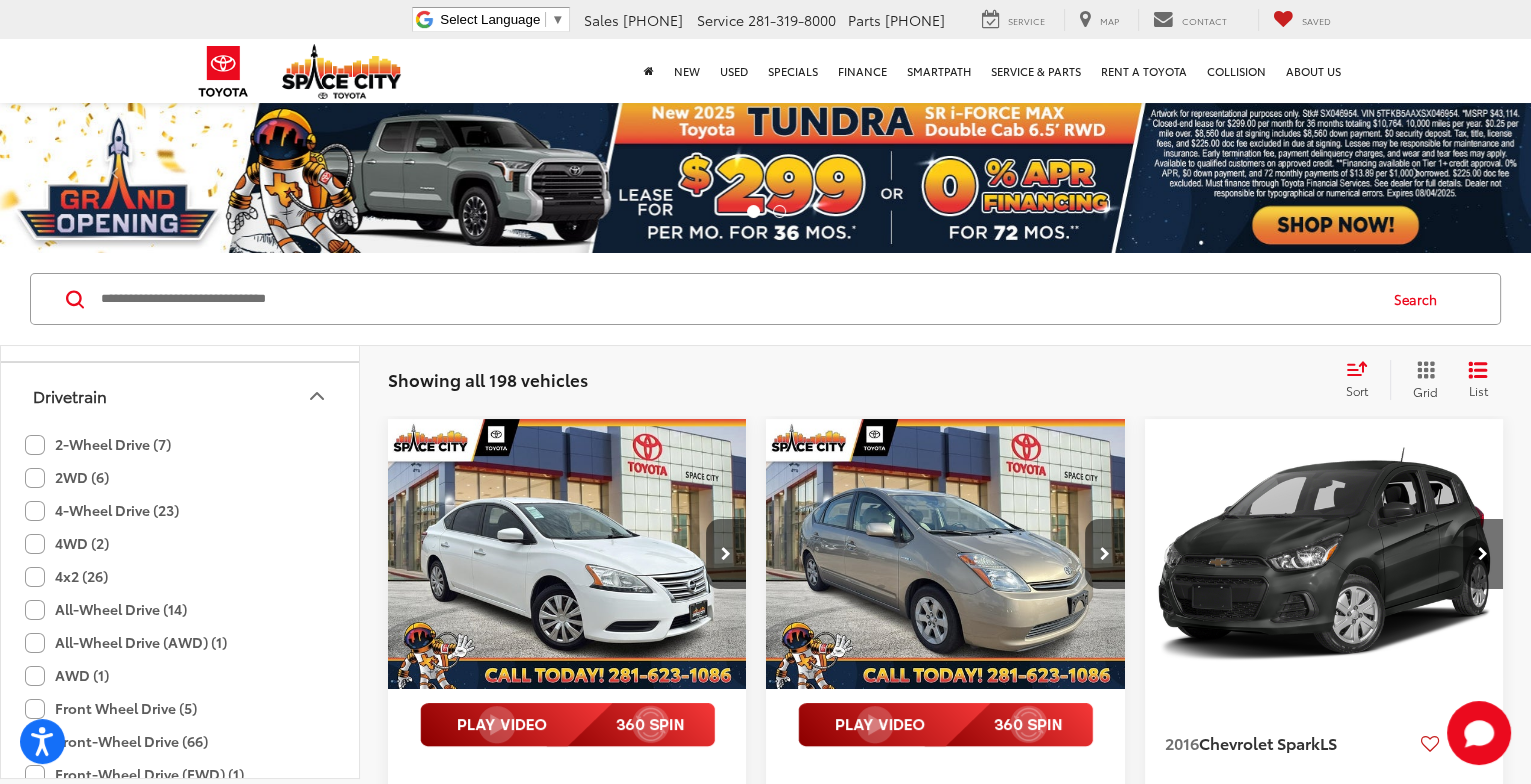 click on "4-Wheel Drive (23)" 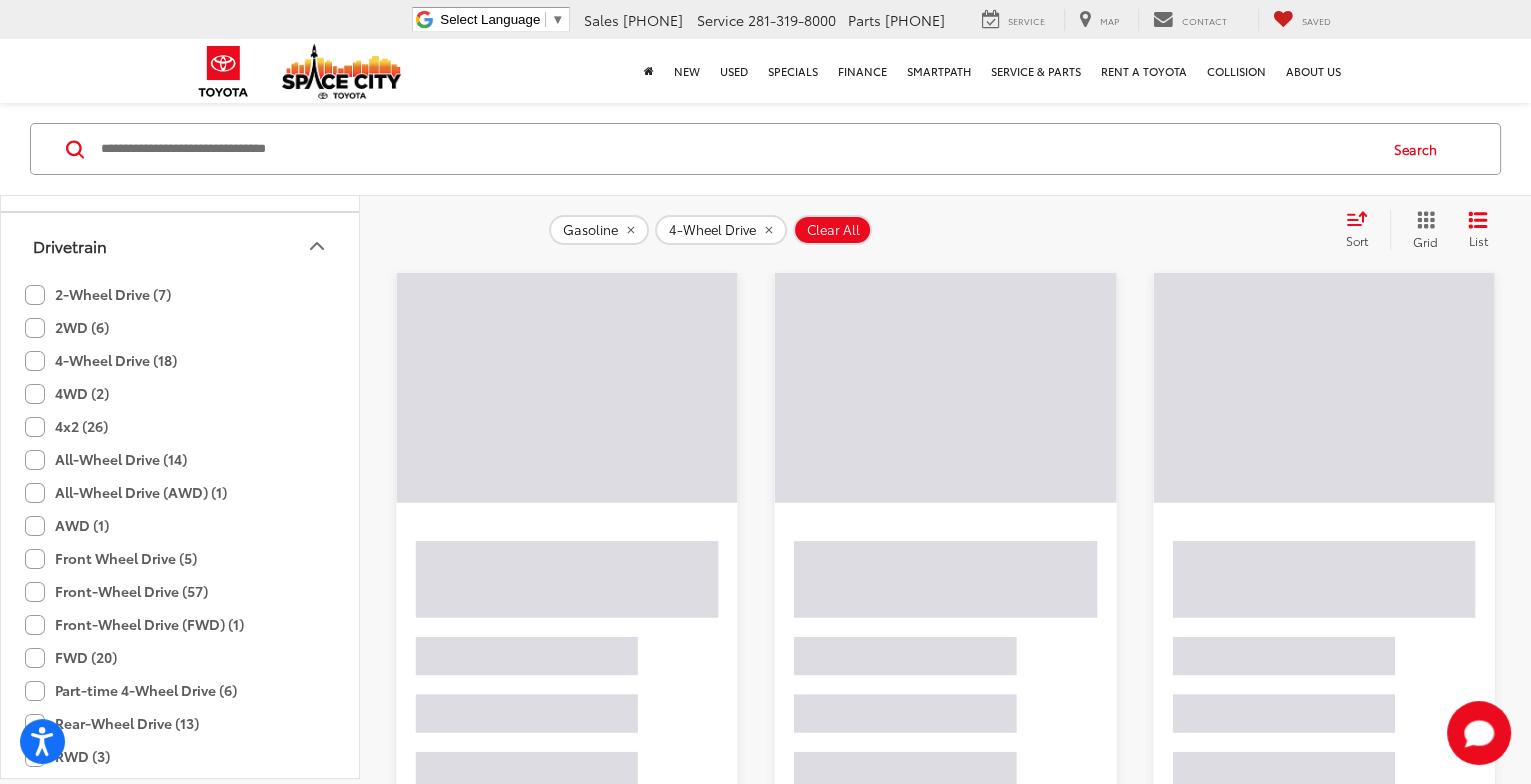 scroll, scrollTop: 150, scrollLeft: 0, axis: vertical 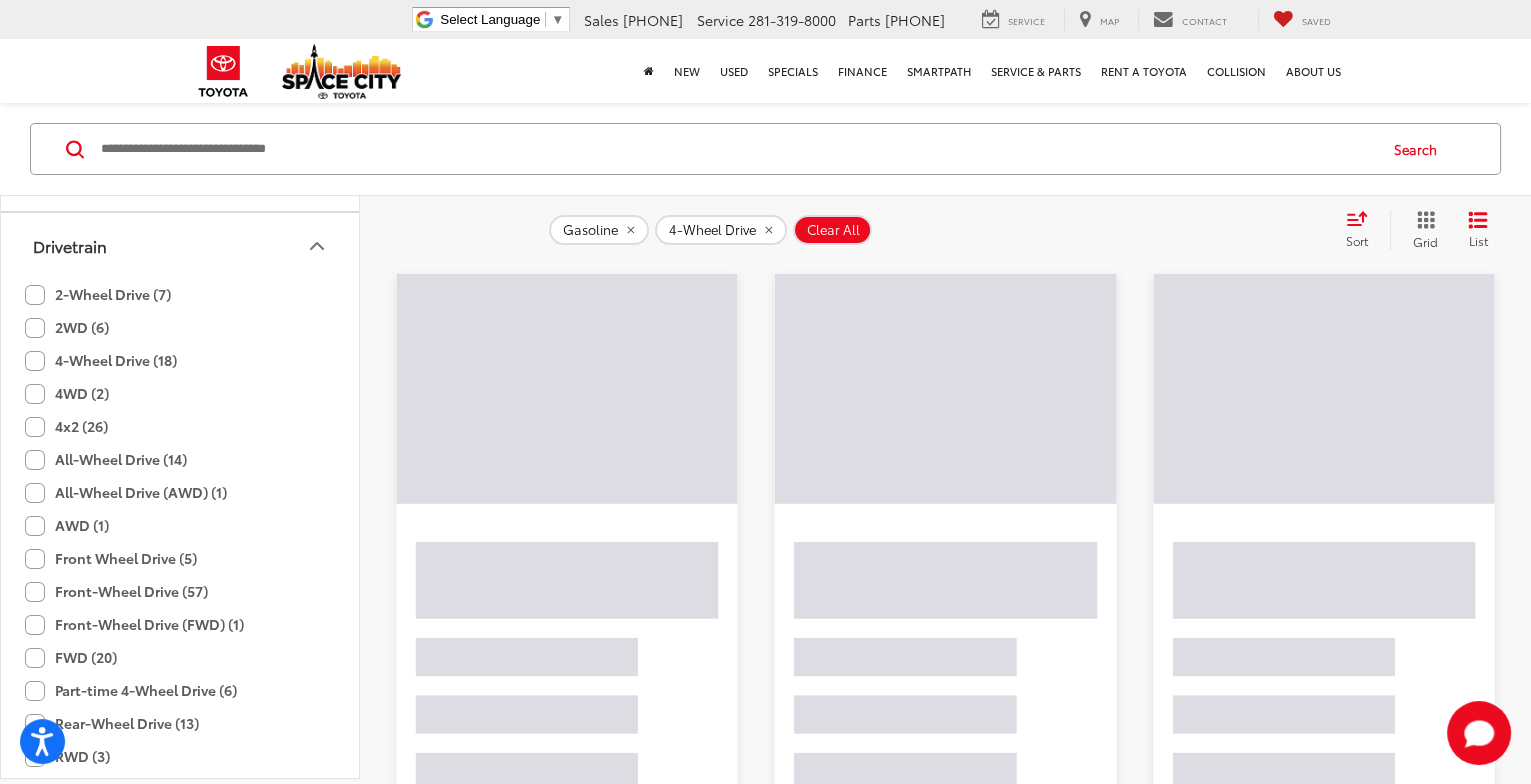 click 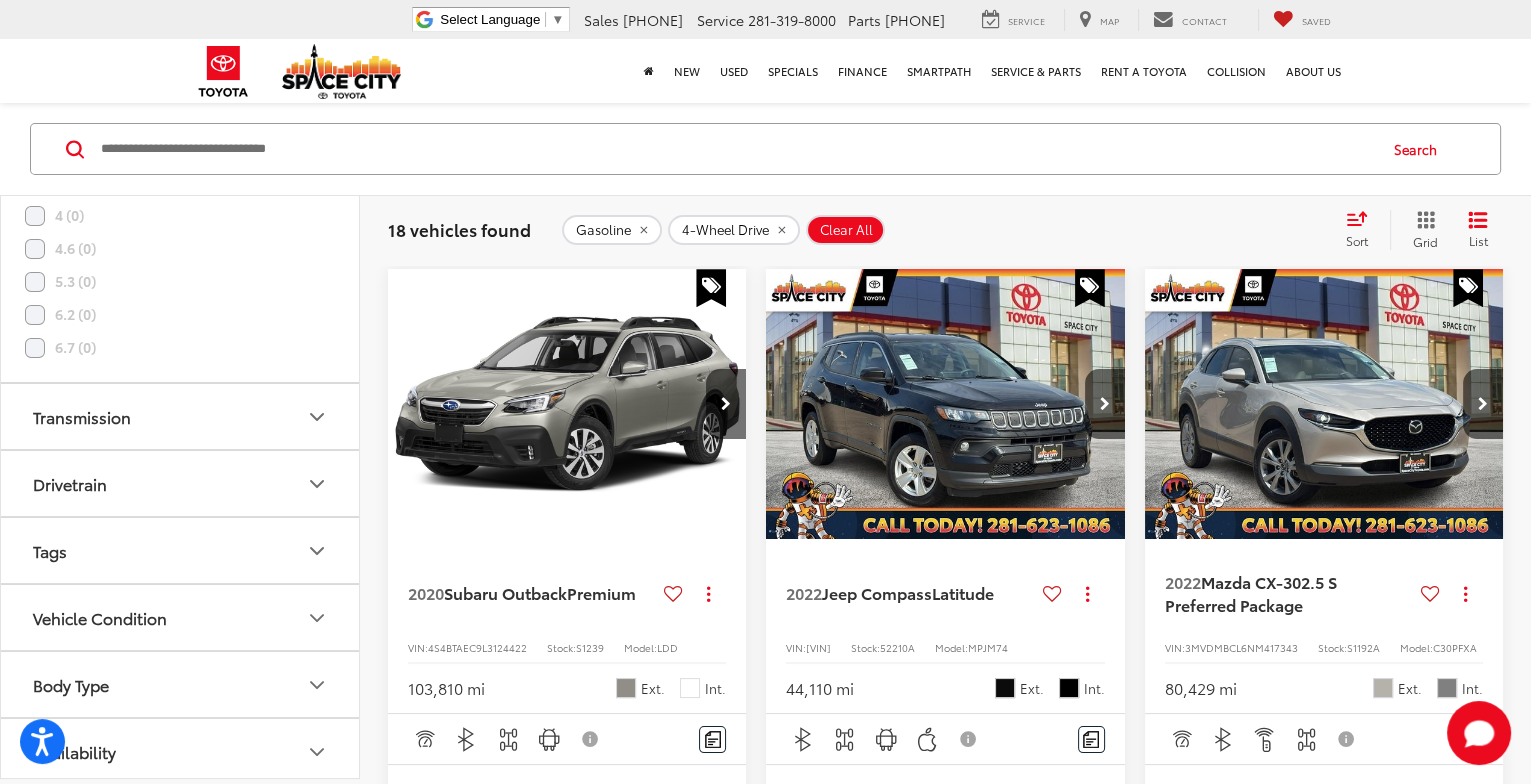 click 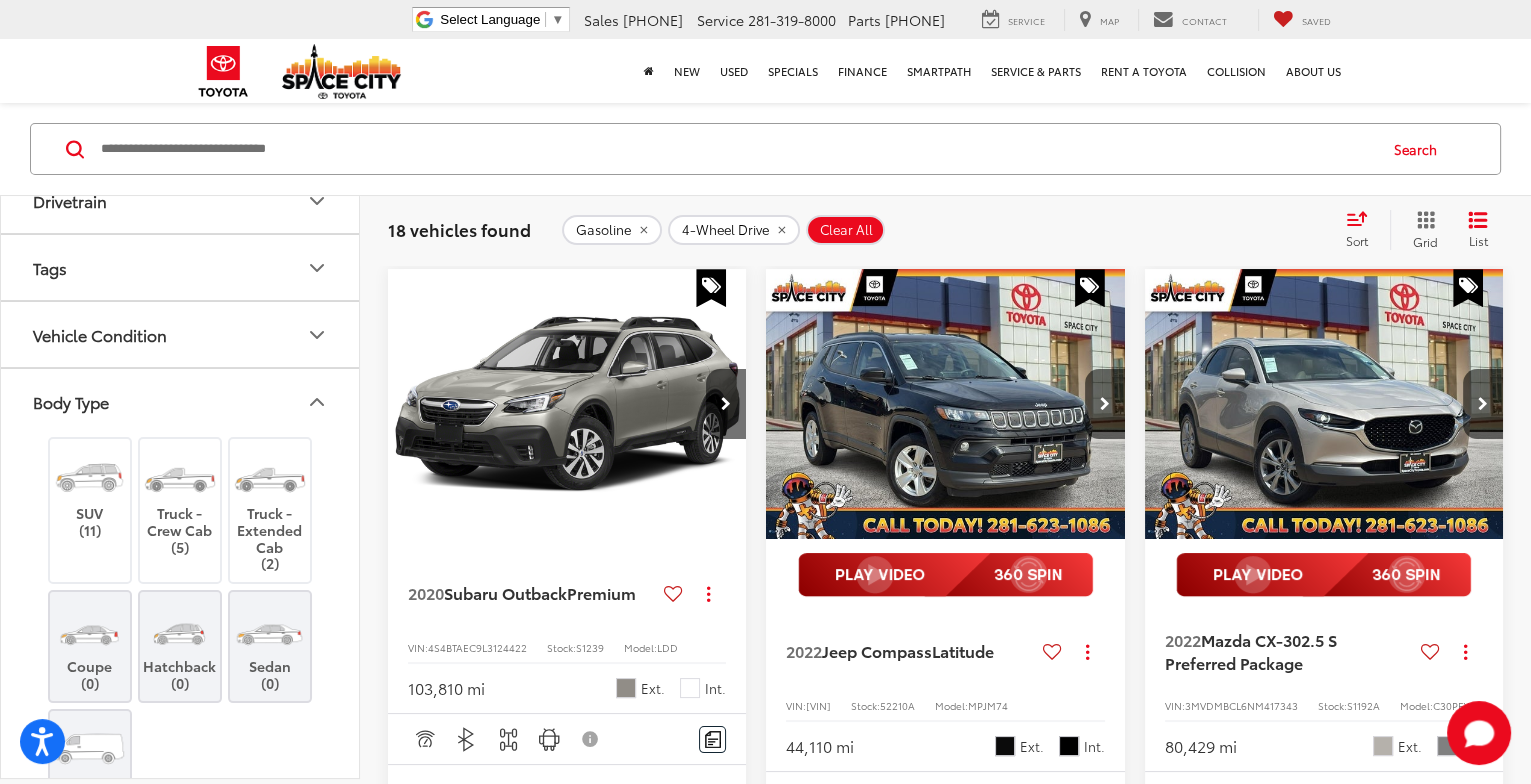 scroll, scrollTop: 1661, scrollLeft: 0, axis: vertical 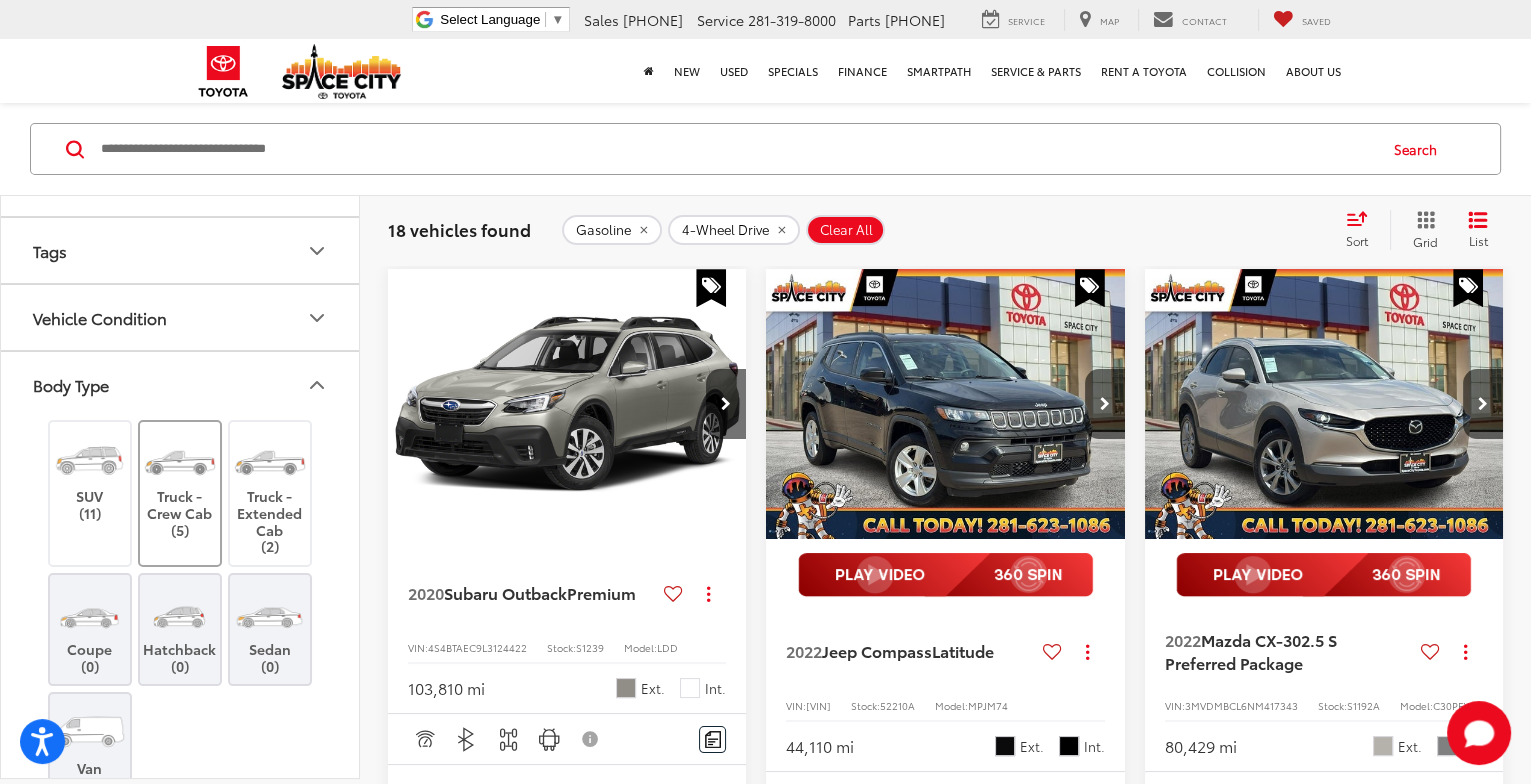 click at bounding box center [179, 460] 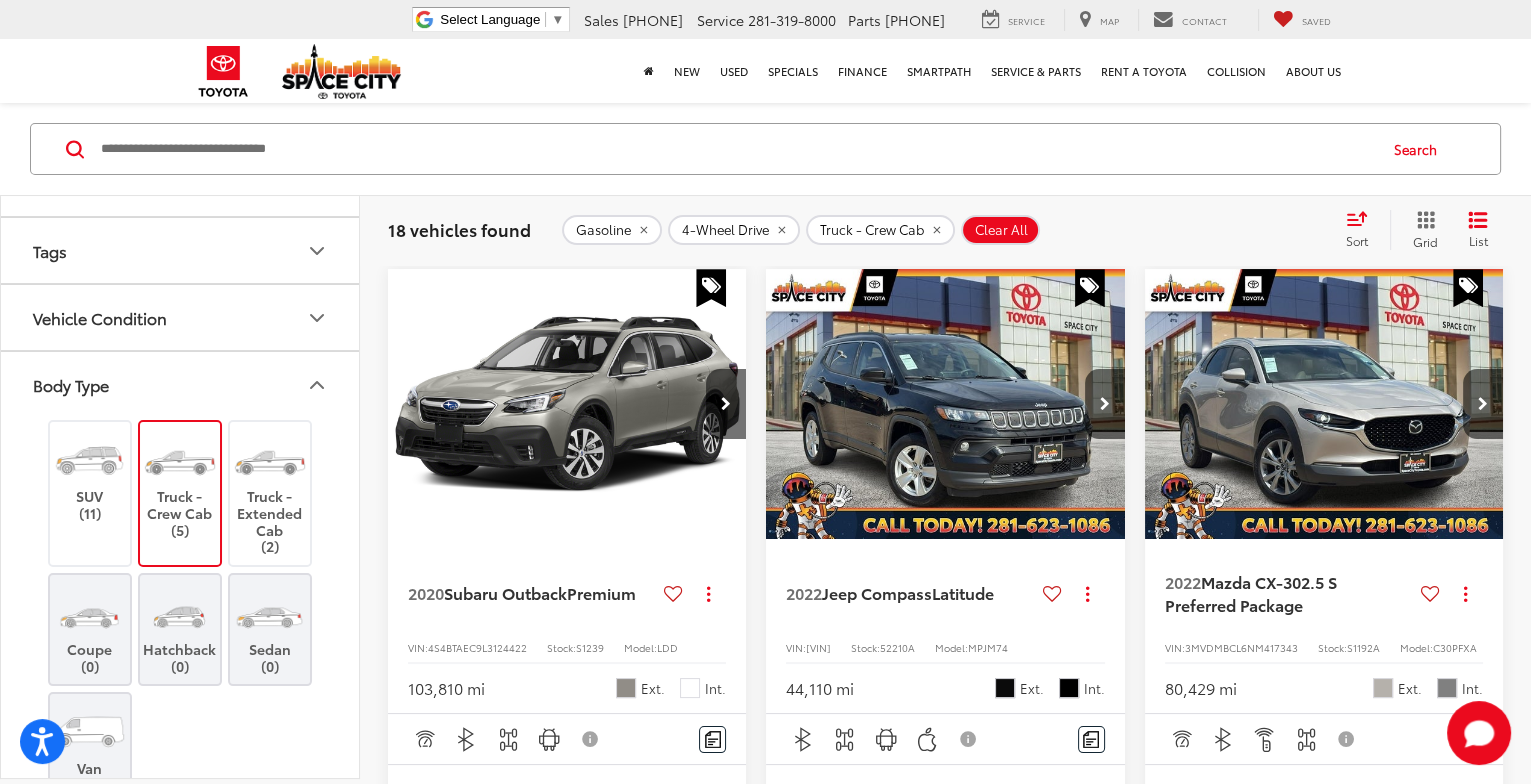 click 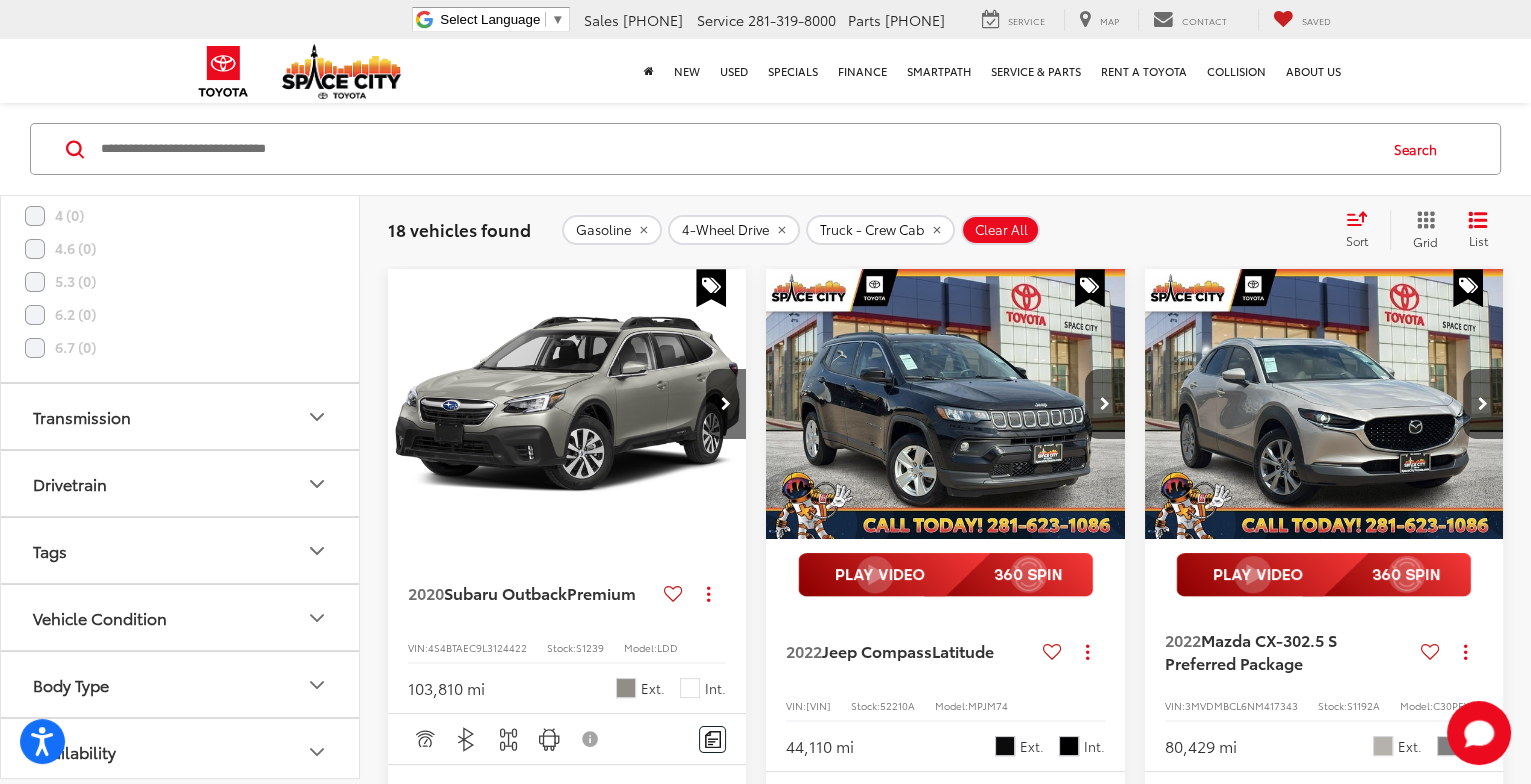 click 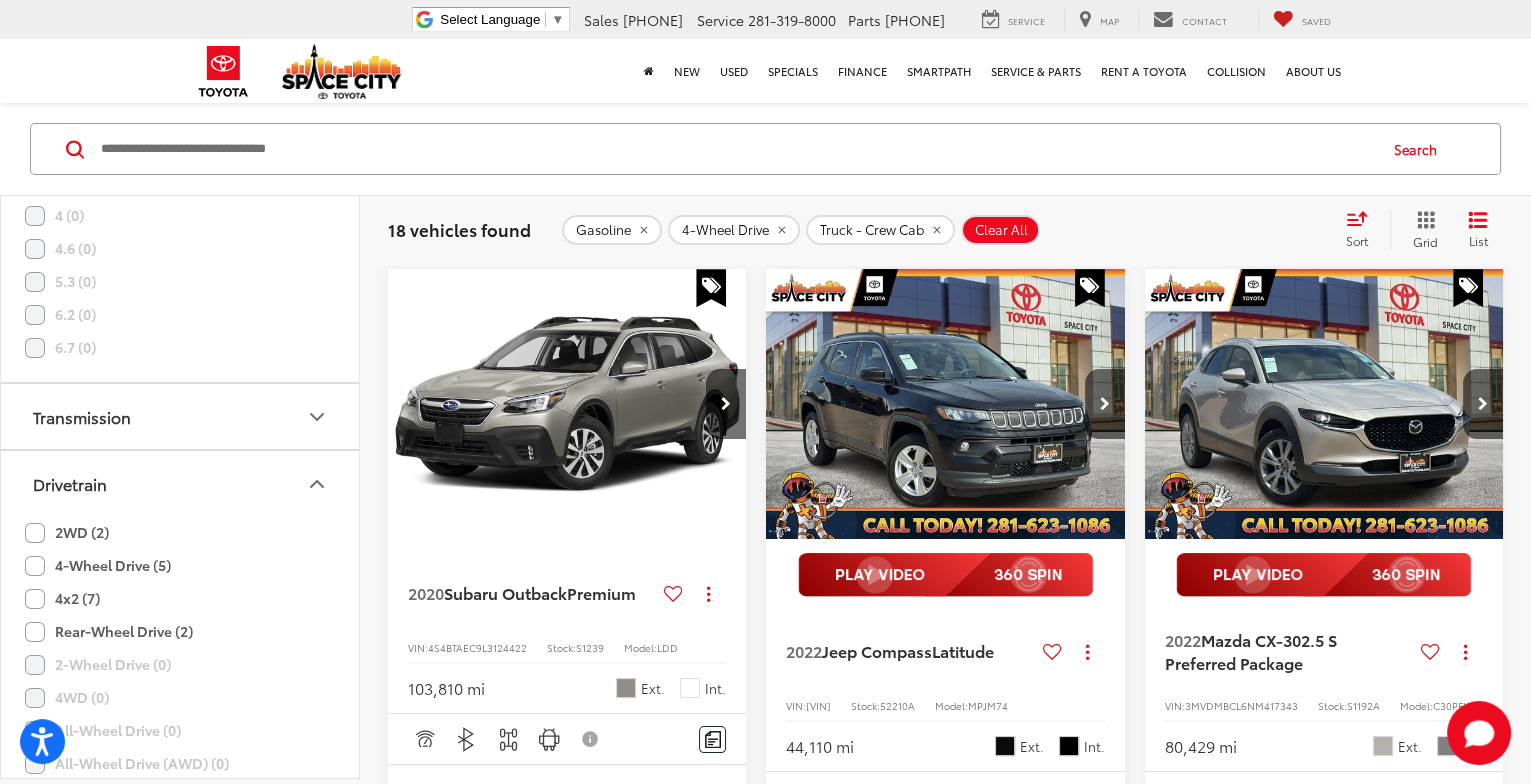 click 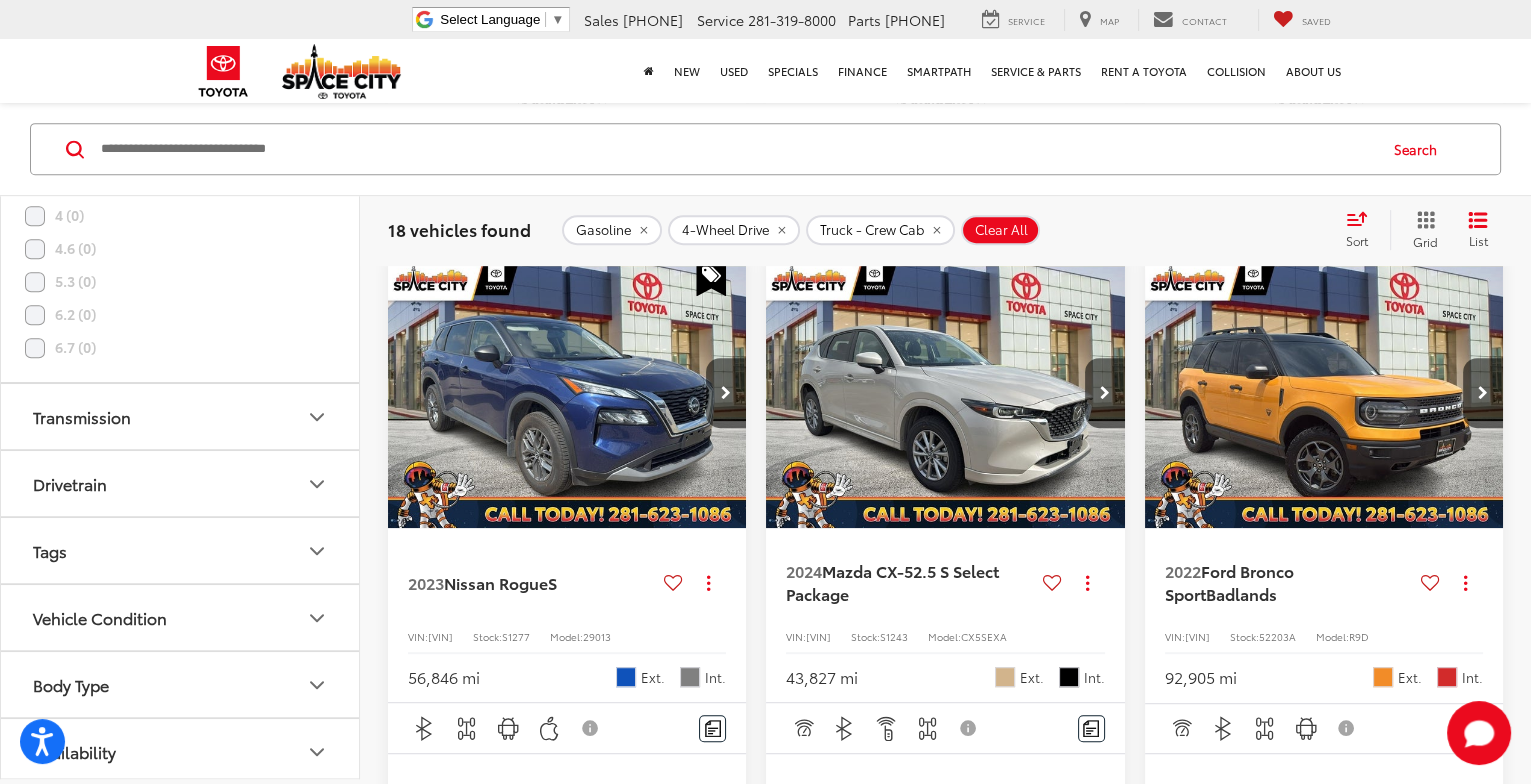 scroll, scrollTop: 1250, scrollLeft: 0, axis: vertical 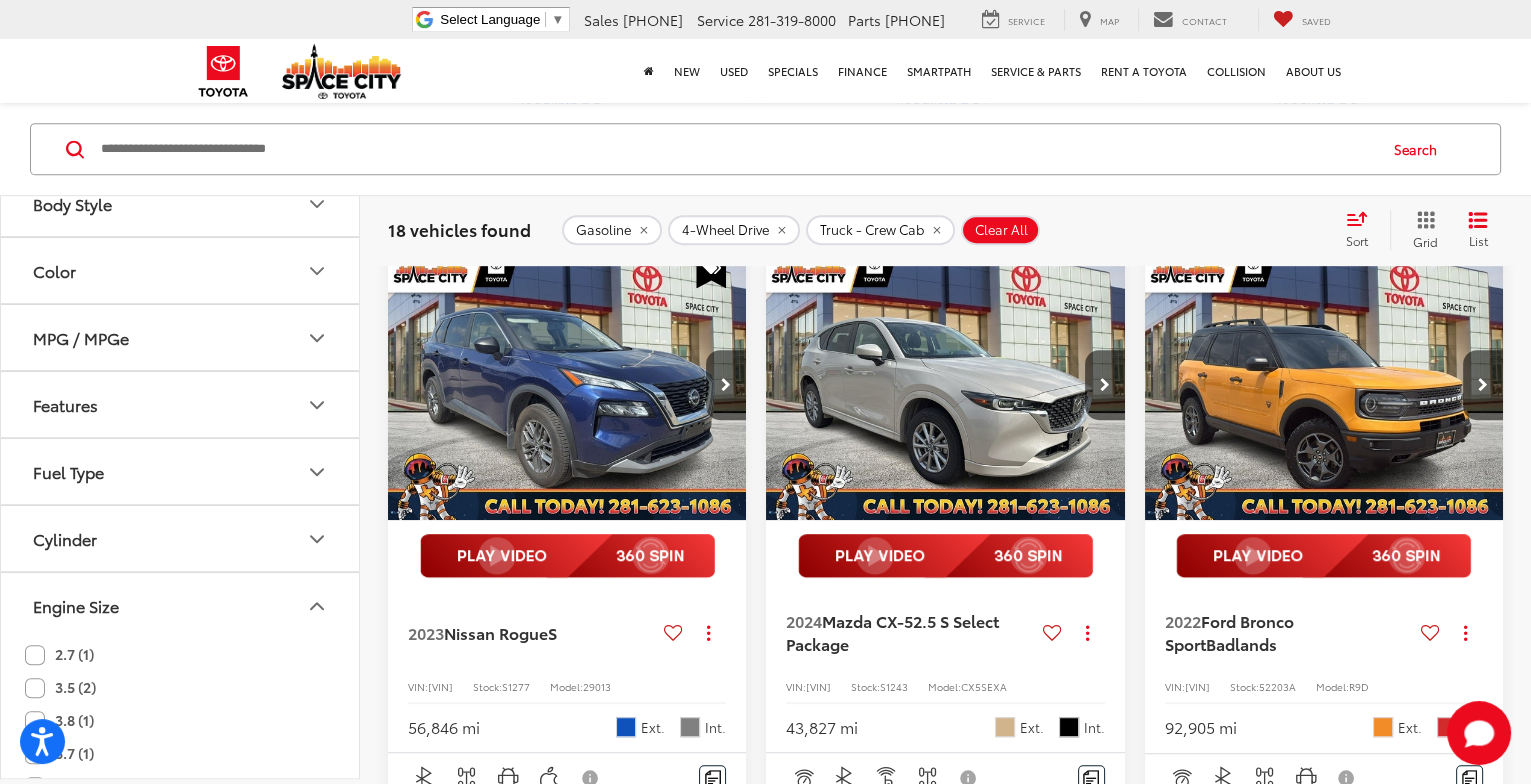 click 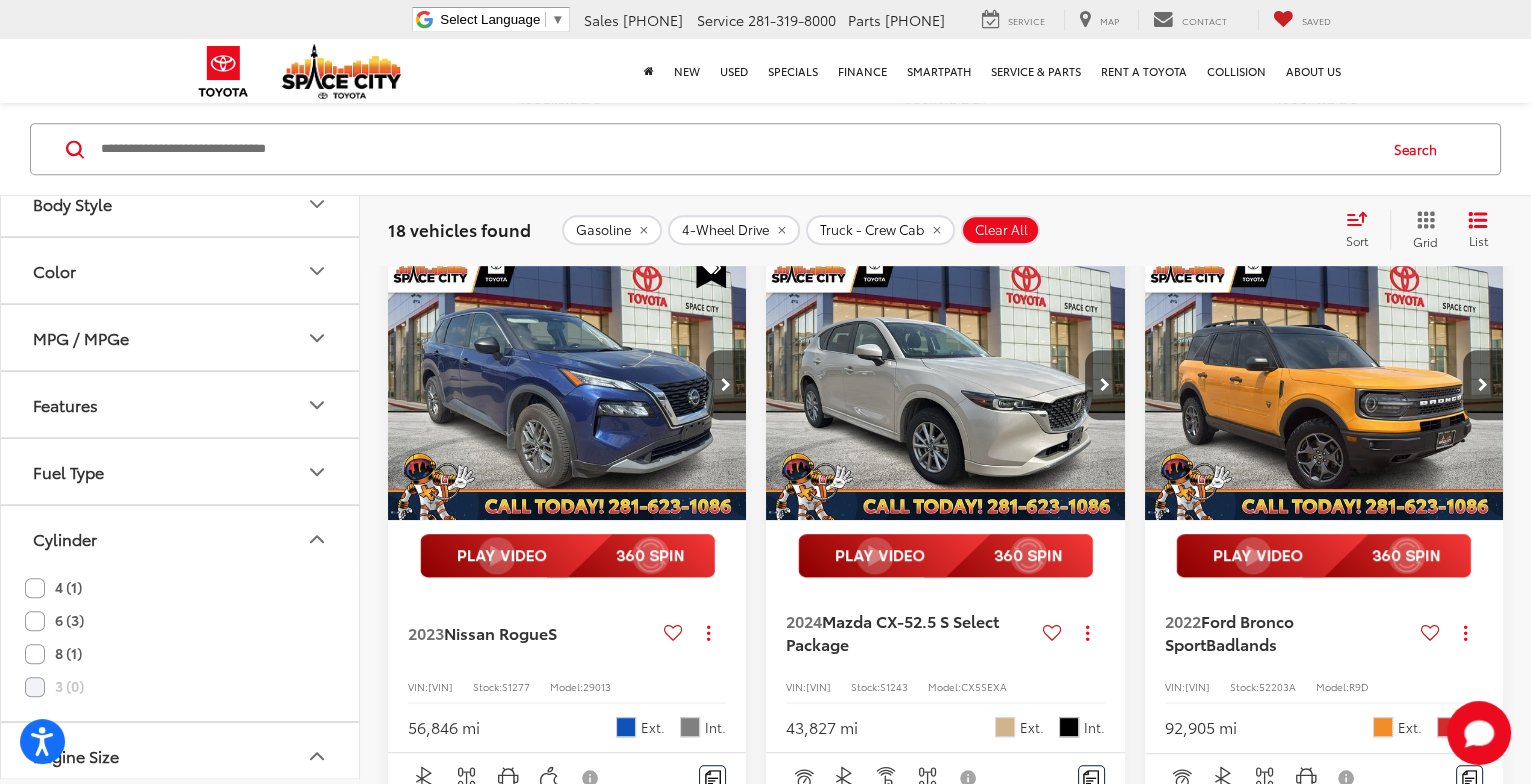 click on "8 (1)" 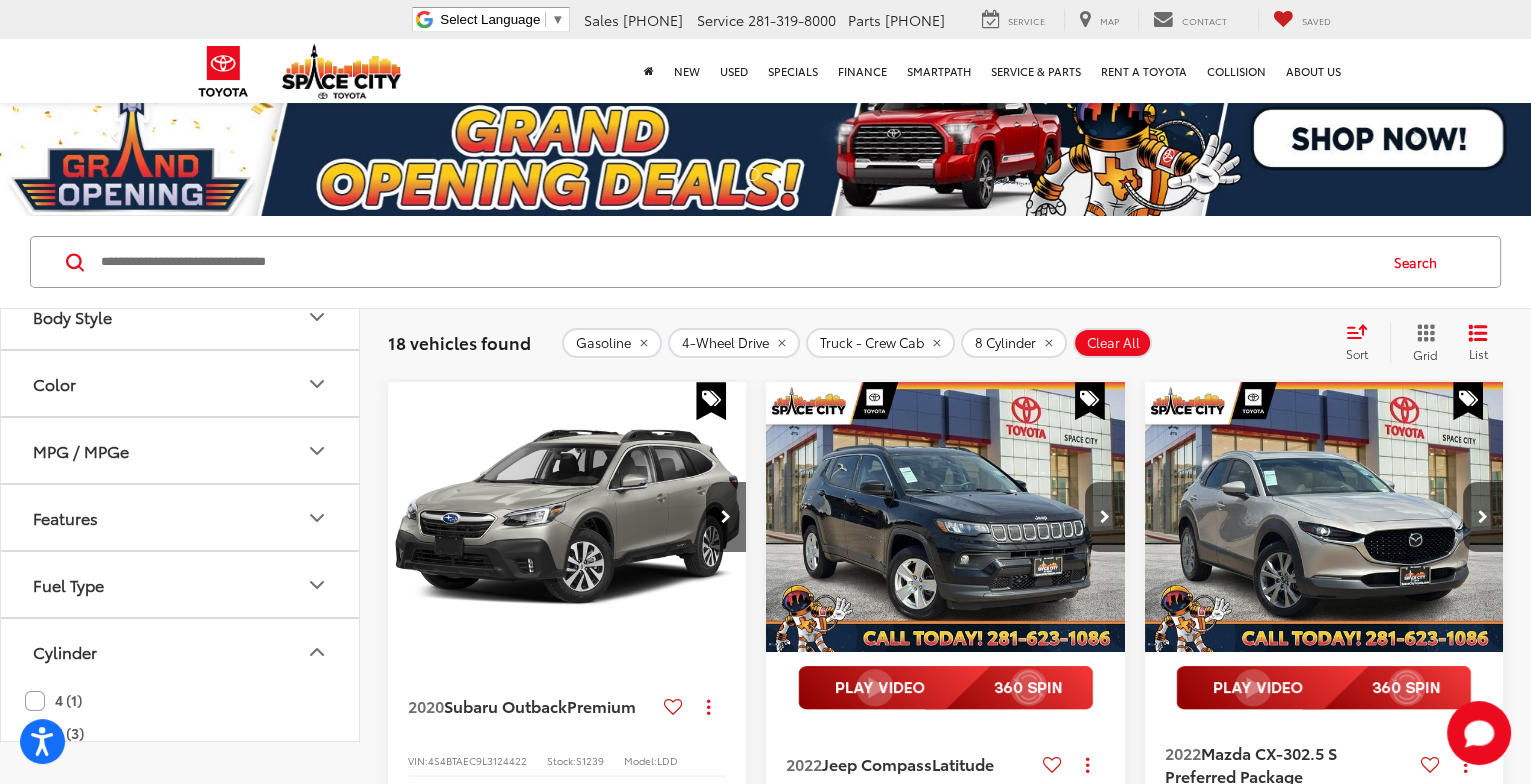 scroll, scrollTop: 0, scrollLeft: 0, axis: both 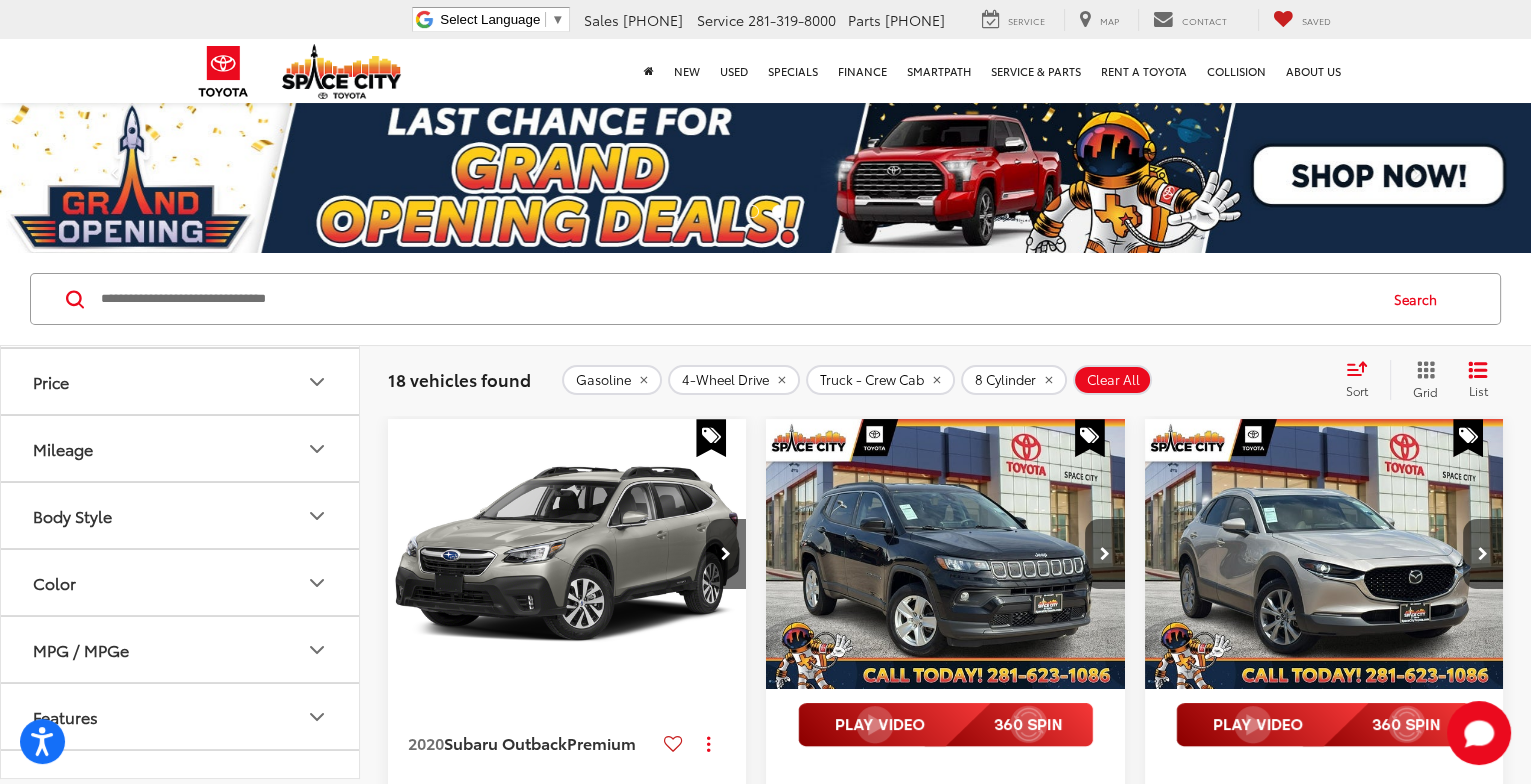 click 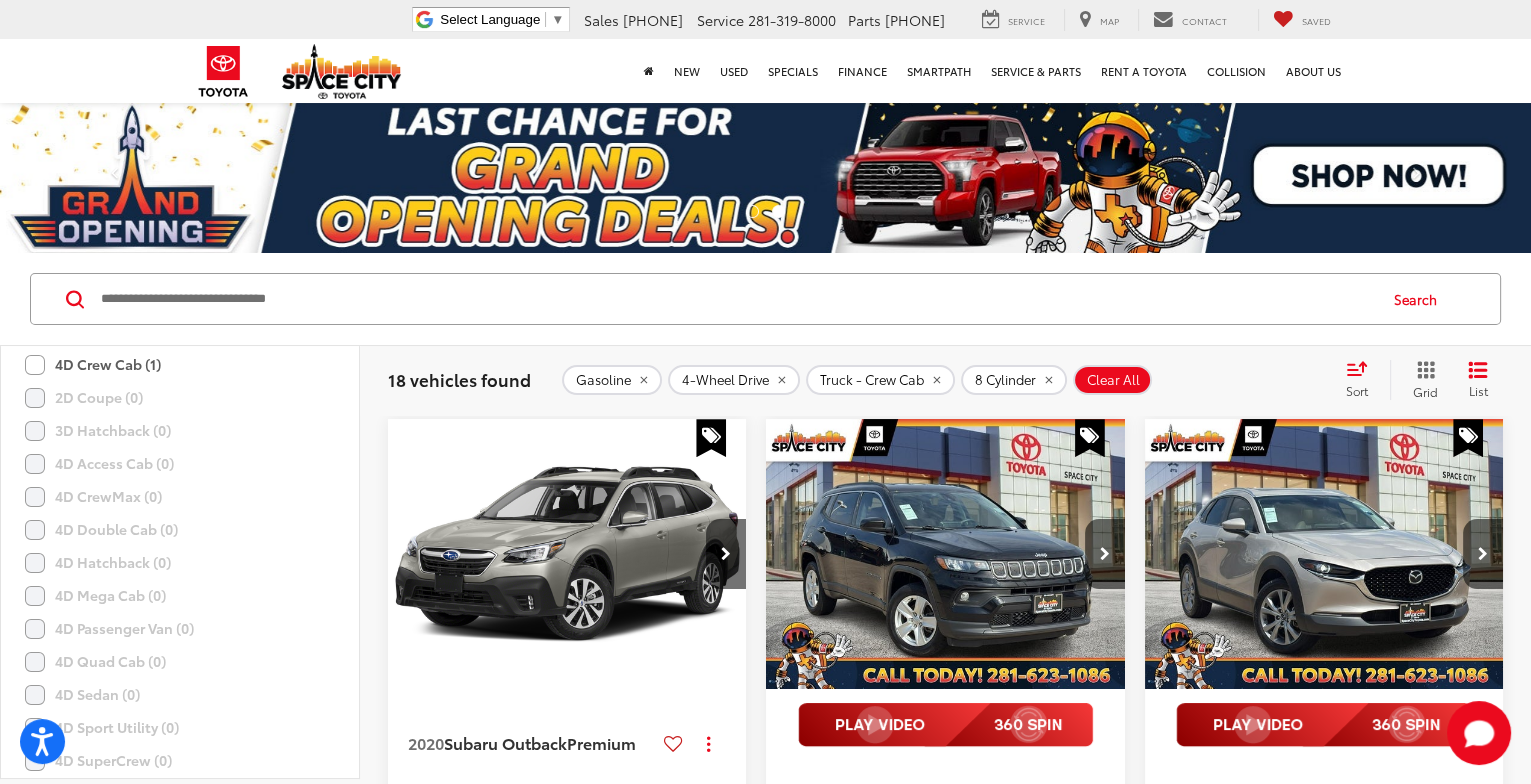 scroll, scrollTop: 300, scrollLeft: 0, axis: vertical 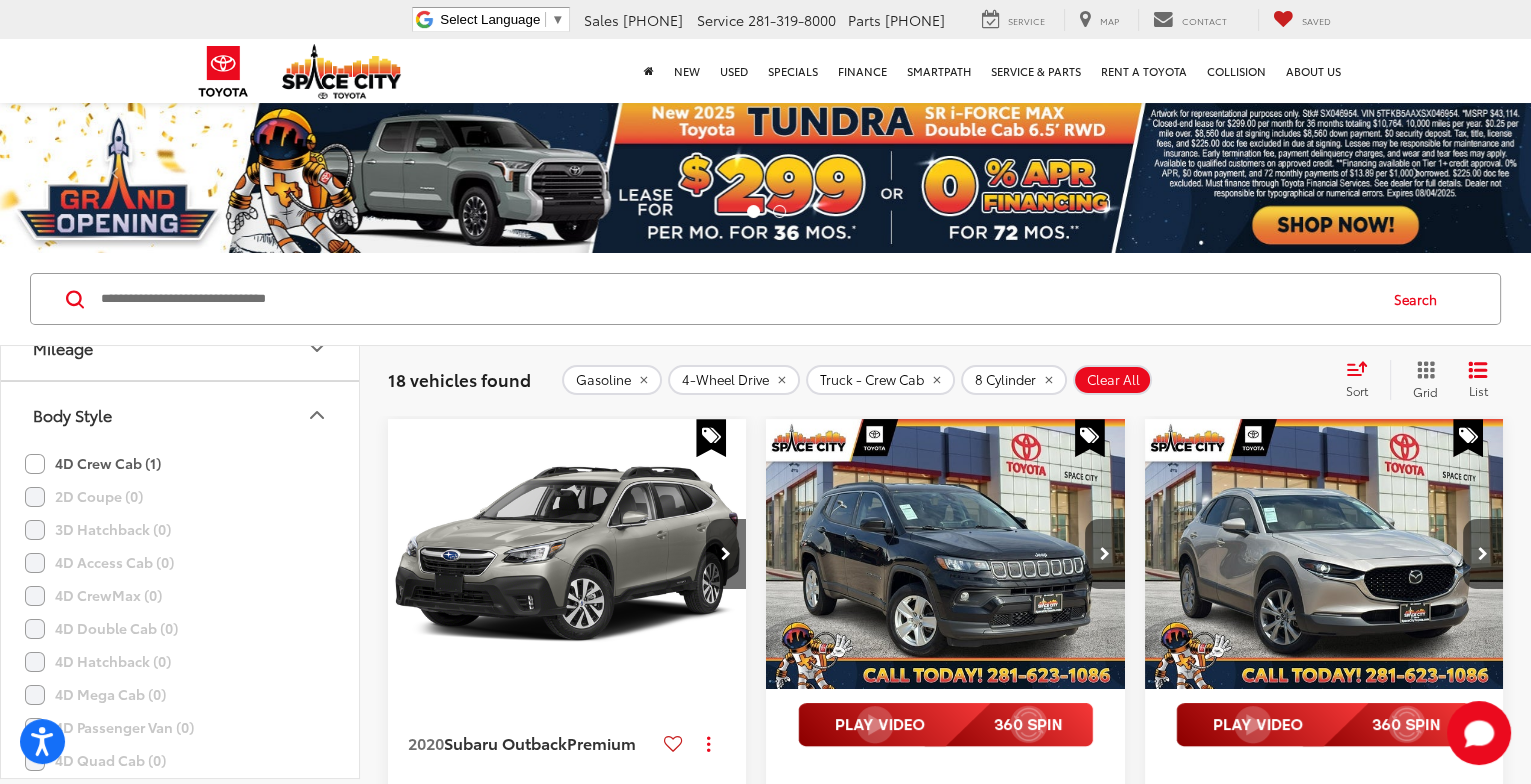 click on "4D Crew Cab (1)" 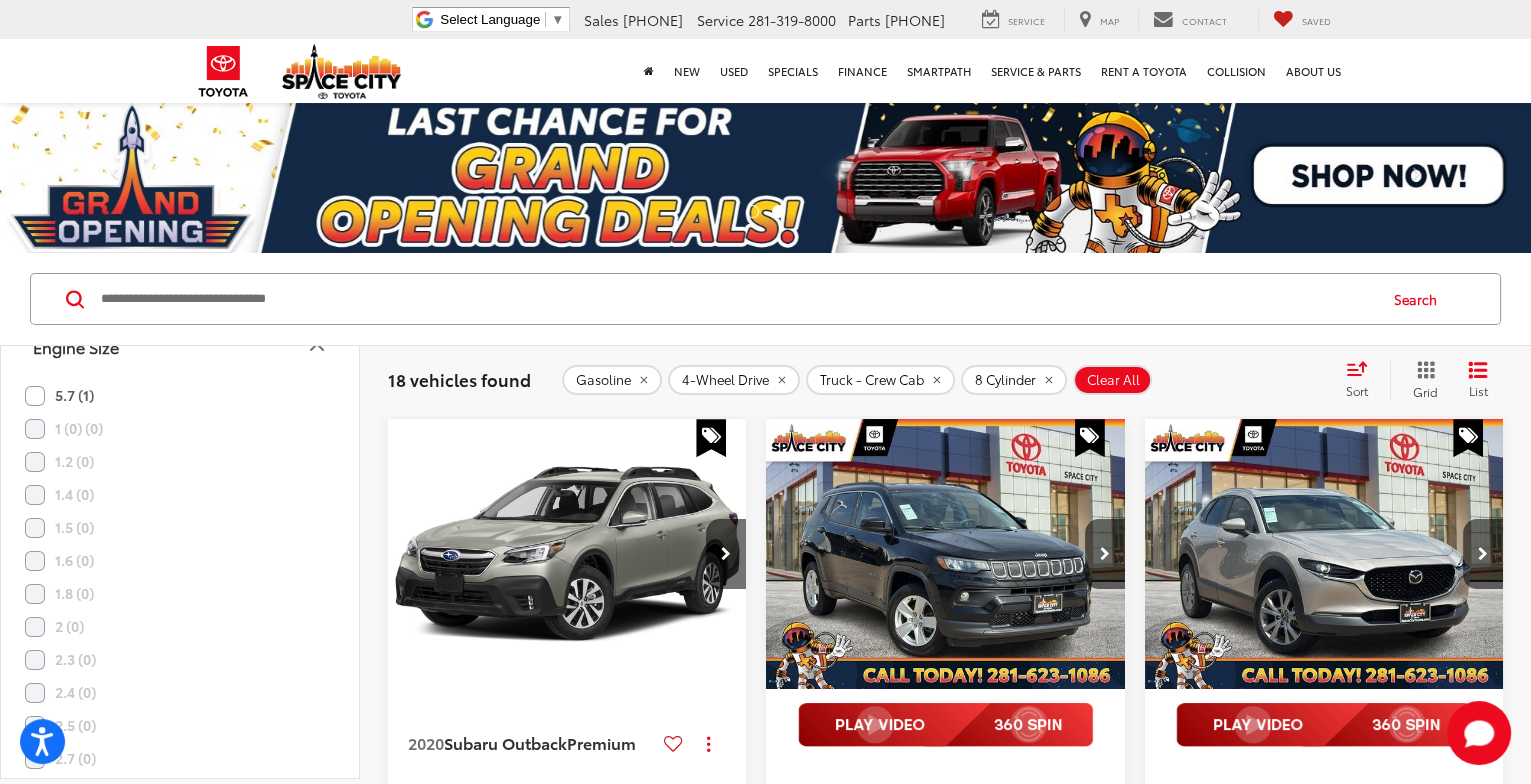 scroll, scrollTop: 1300, scrollLeft: 0, axis: vertical 